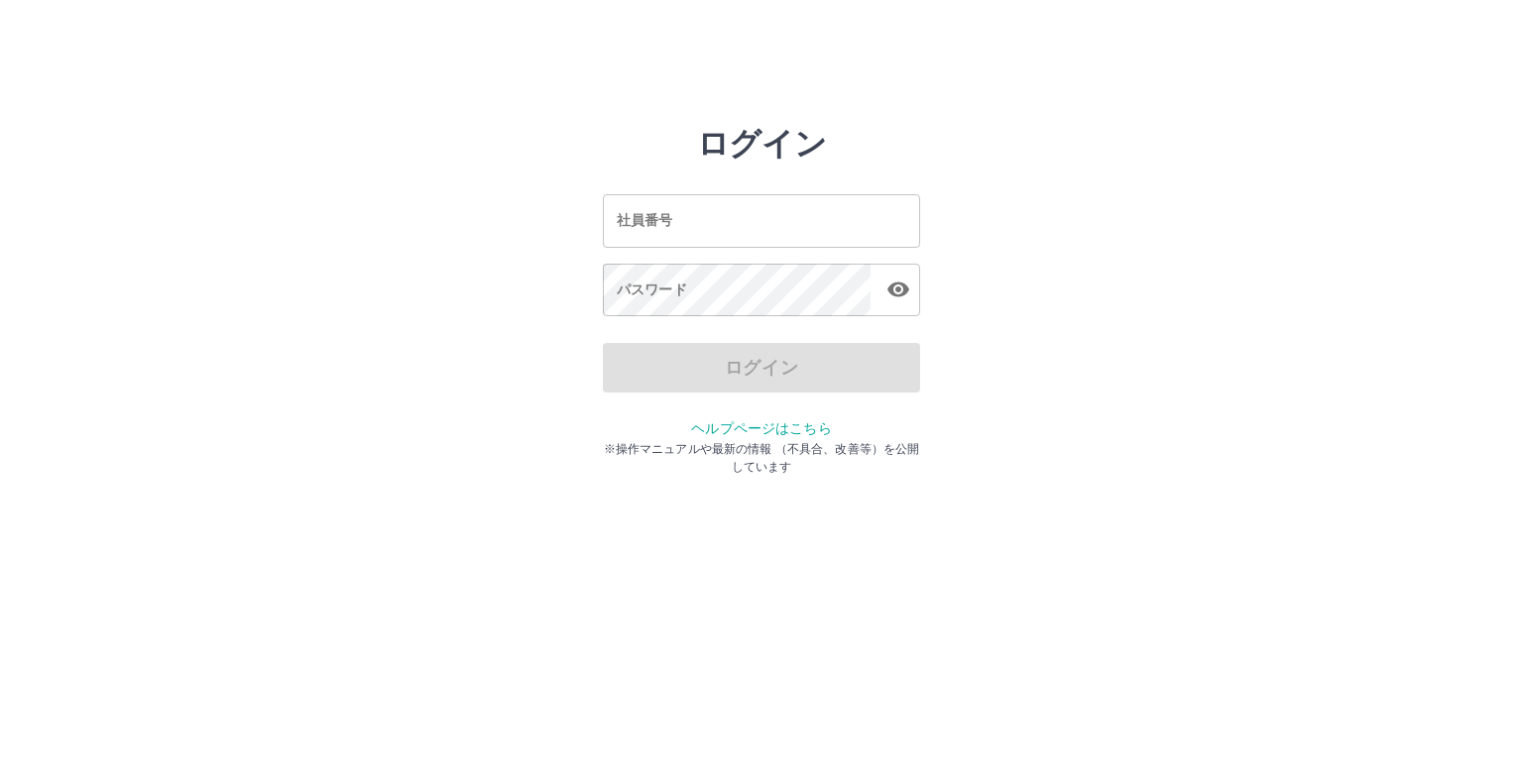 scroll, scrollTop: 0, scrollLeft: 0, axis: both 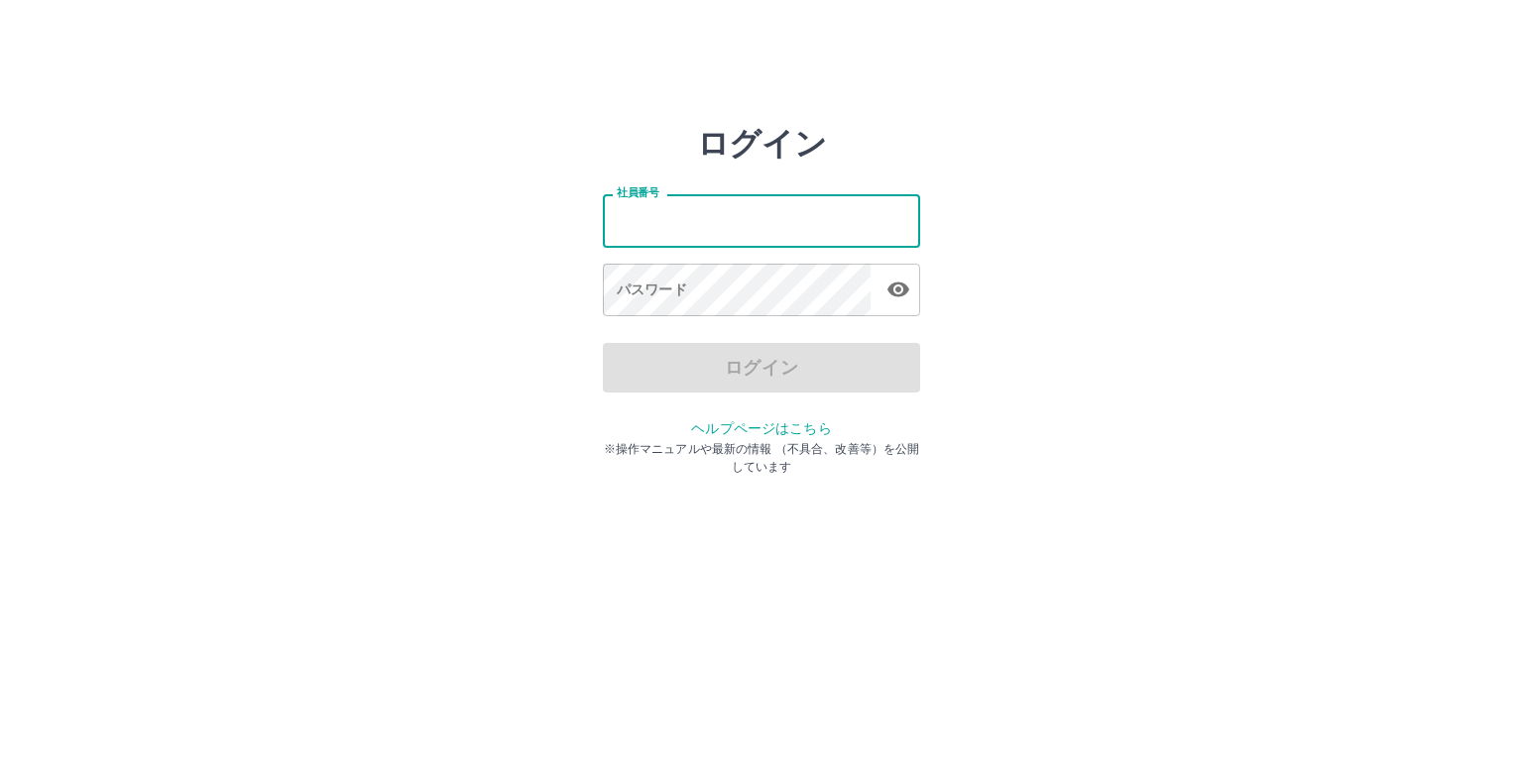drag, startPoint x: 0, startPoint y: 0, endPoint x: 874, endPoint y: 221, distance: 901.5082 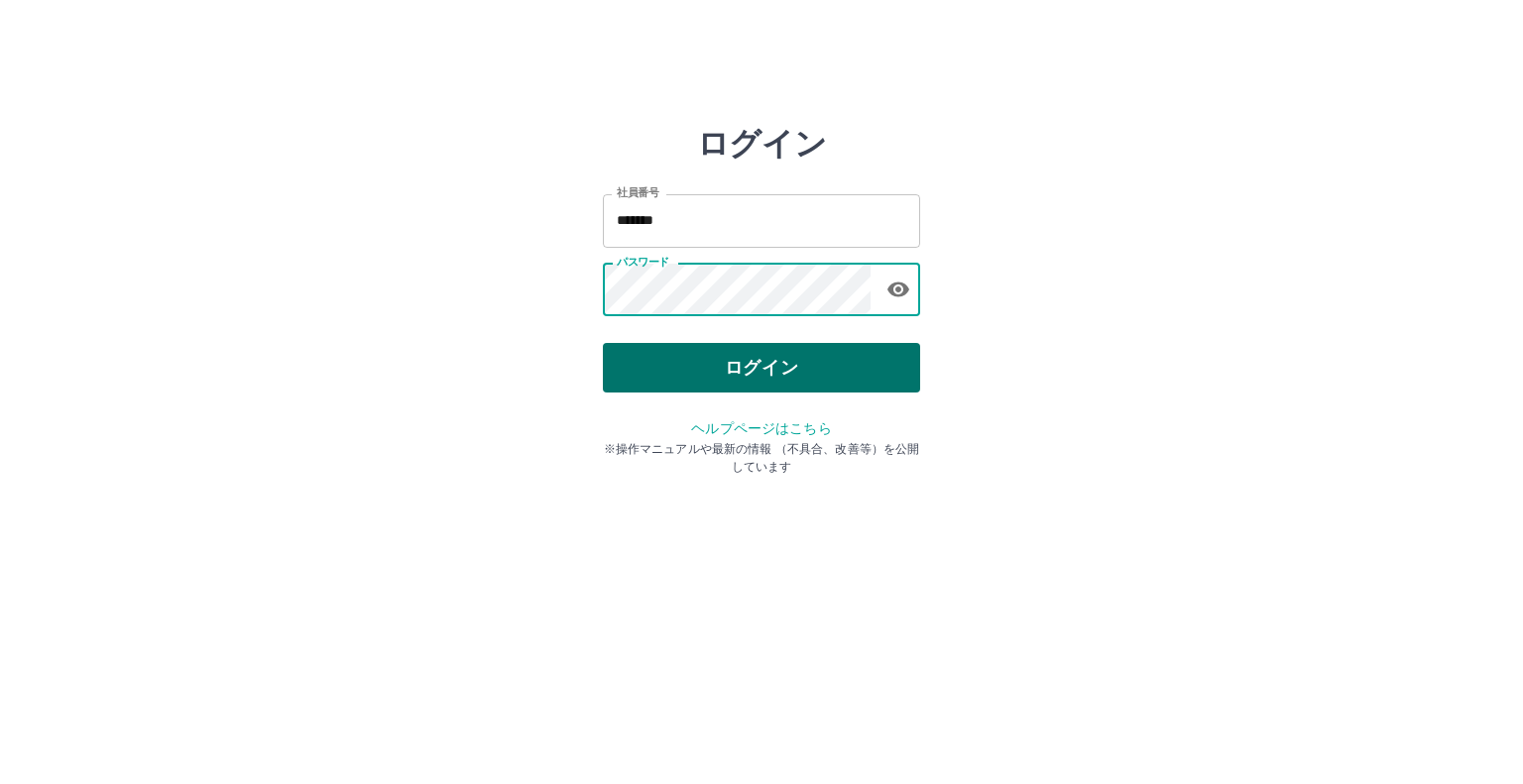 click on "ログイン" at bounding box center (762, 368) 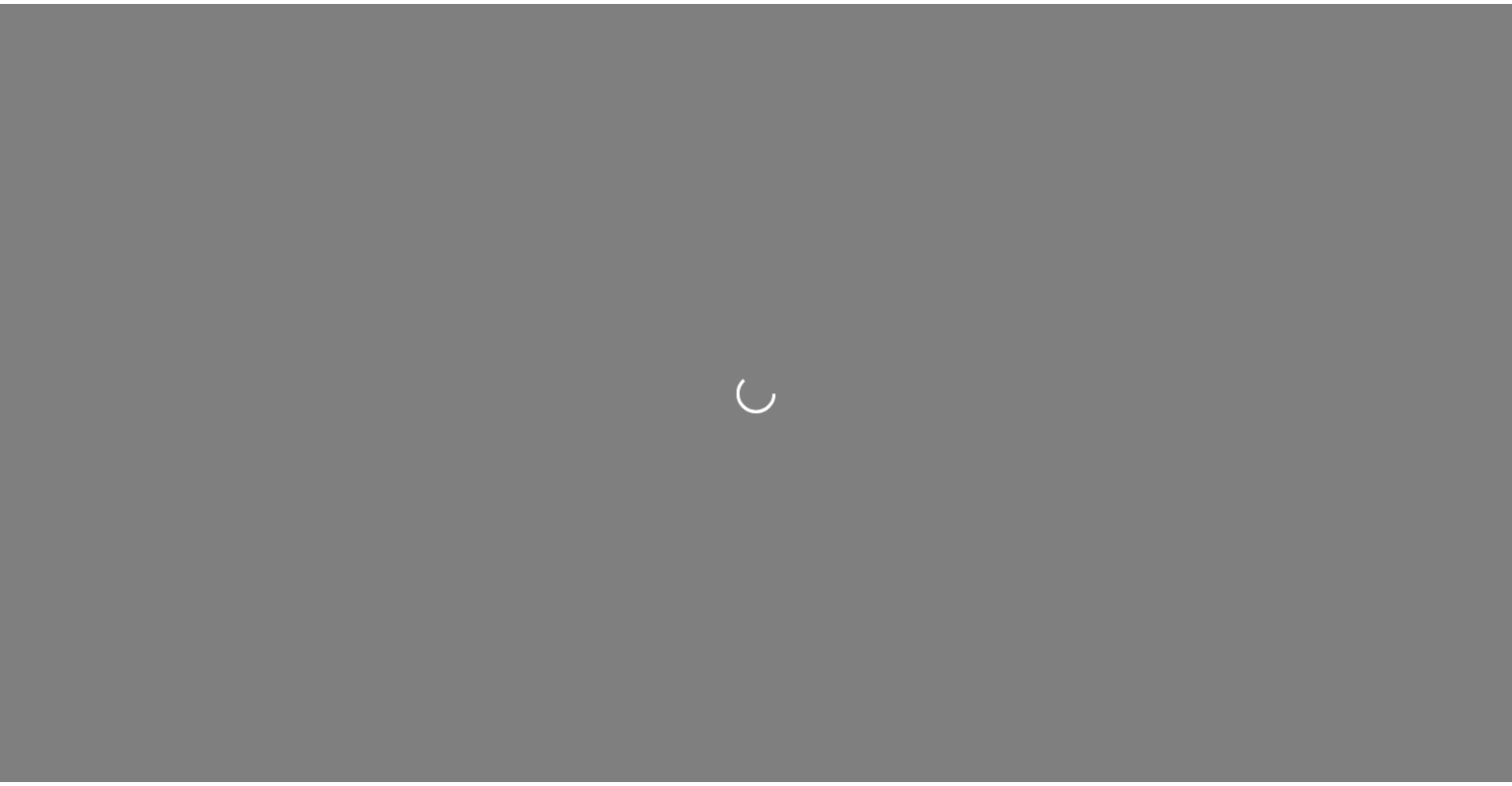 scroll, scrollTop: 0, scrollLeft: 0, axis: both 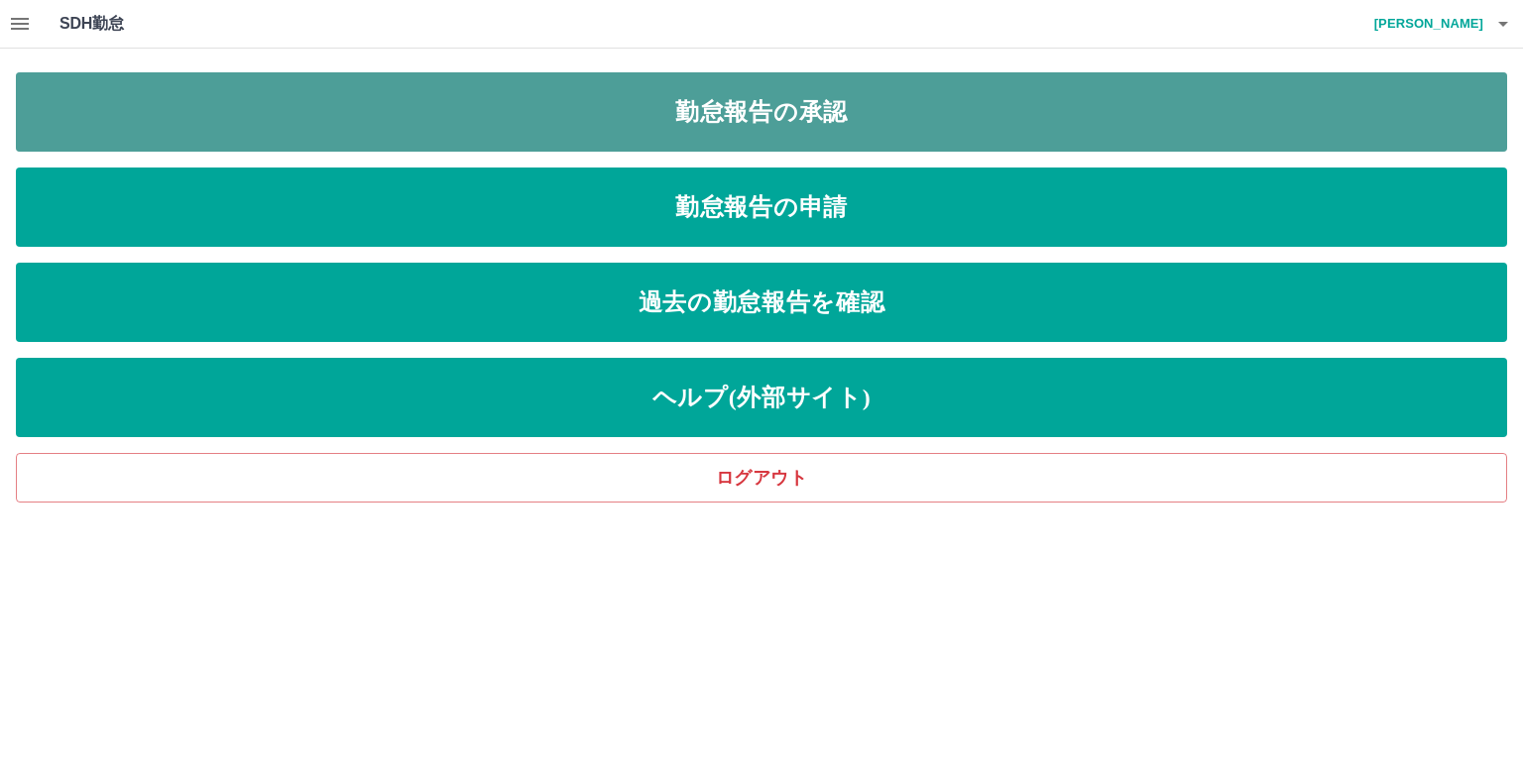 click on "勤怠報告の承認" at bounding box center (762, 112) 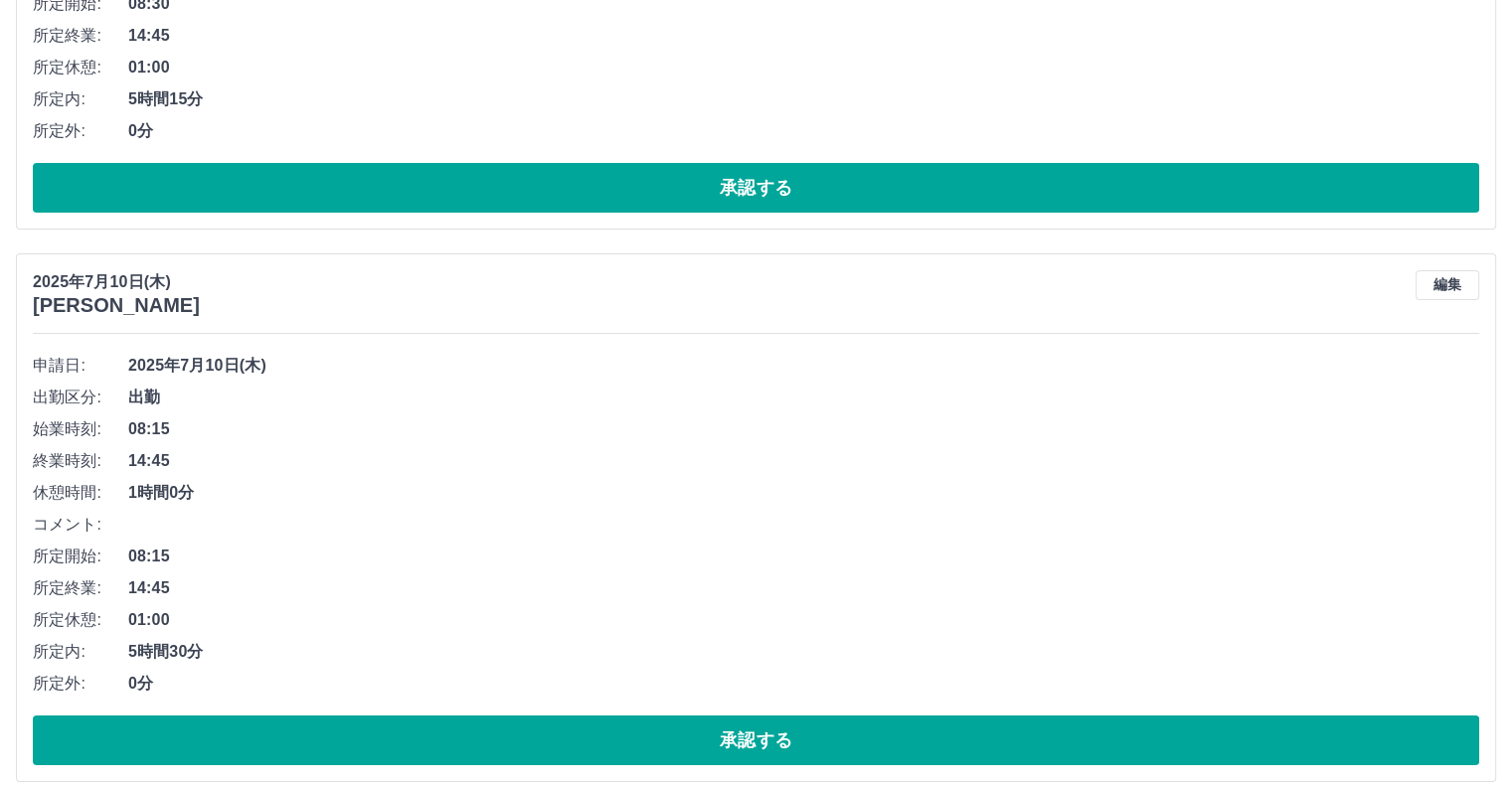 scroll, scrollTop: 6984, scrollLeft: 0, axis: vertical 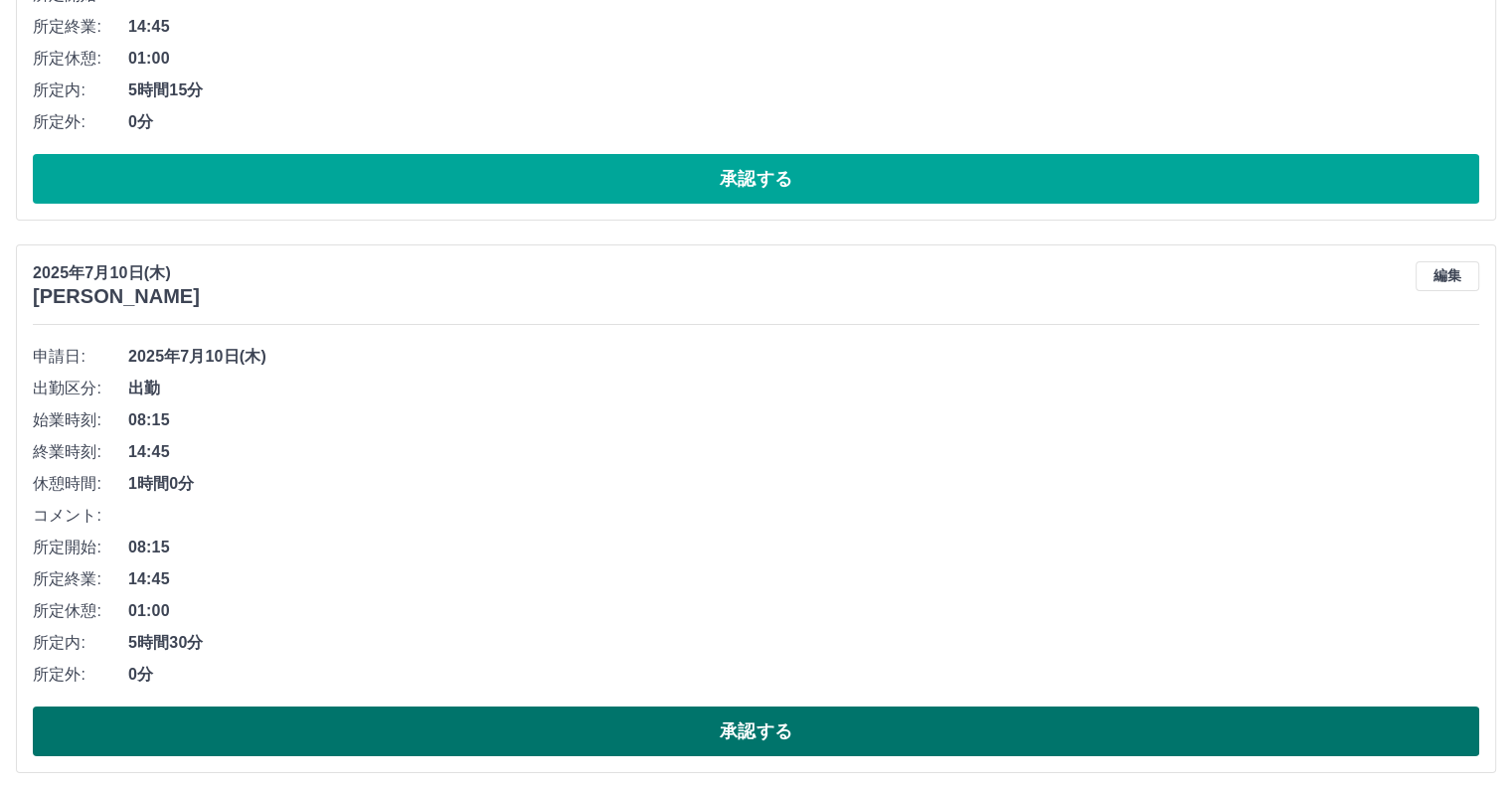 click on "承認する" at bounding box center (756, 731) 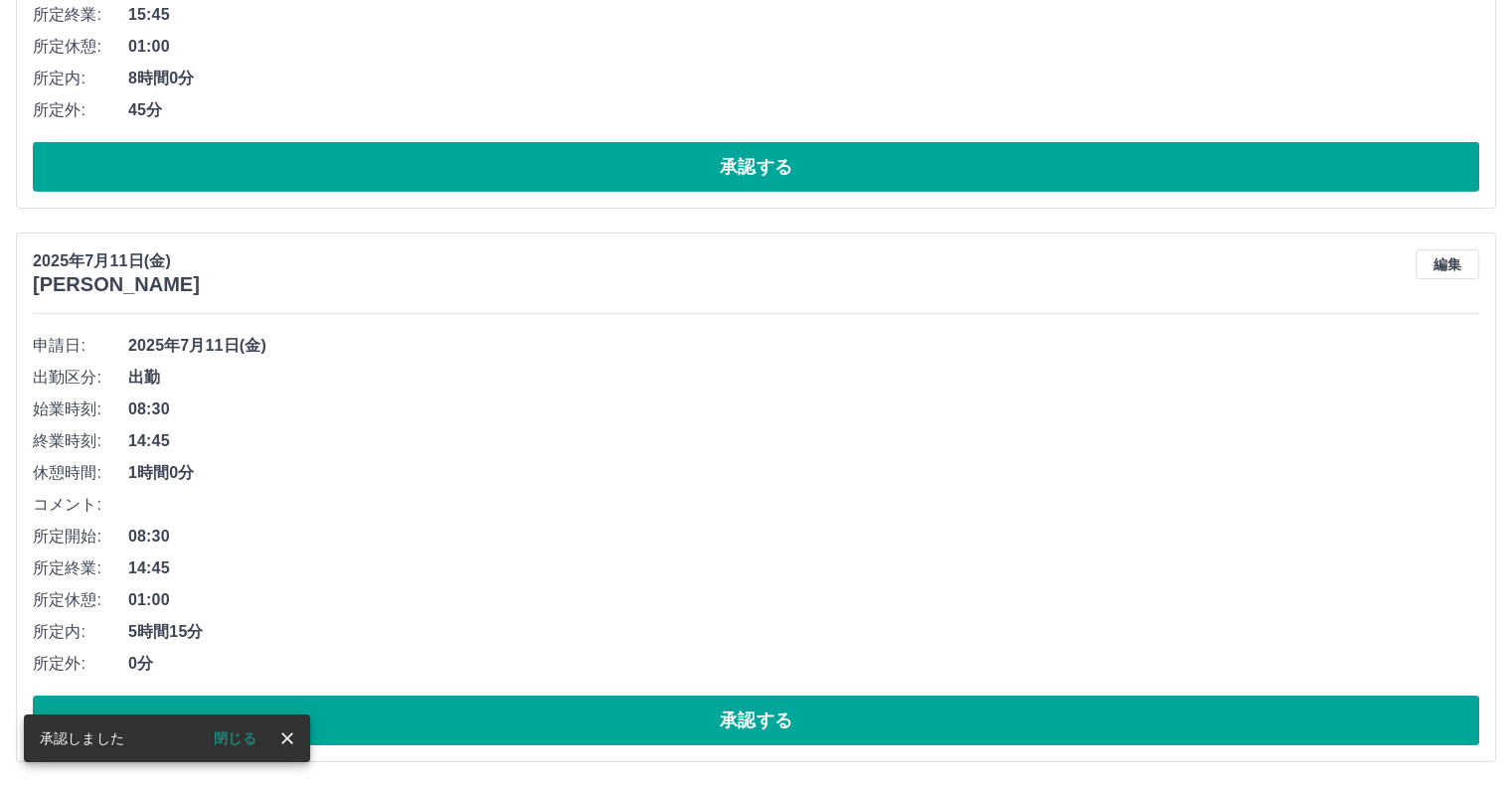 scroll, scrollTop: 6432, scrollLeft: 0, axis: vertical 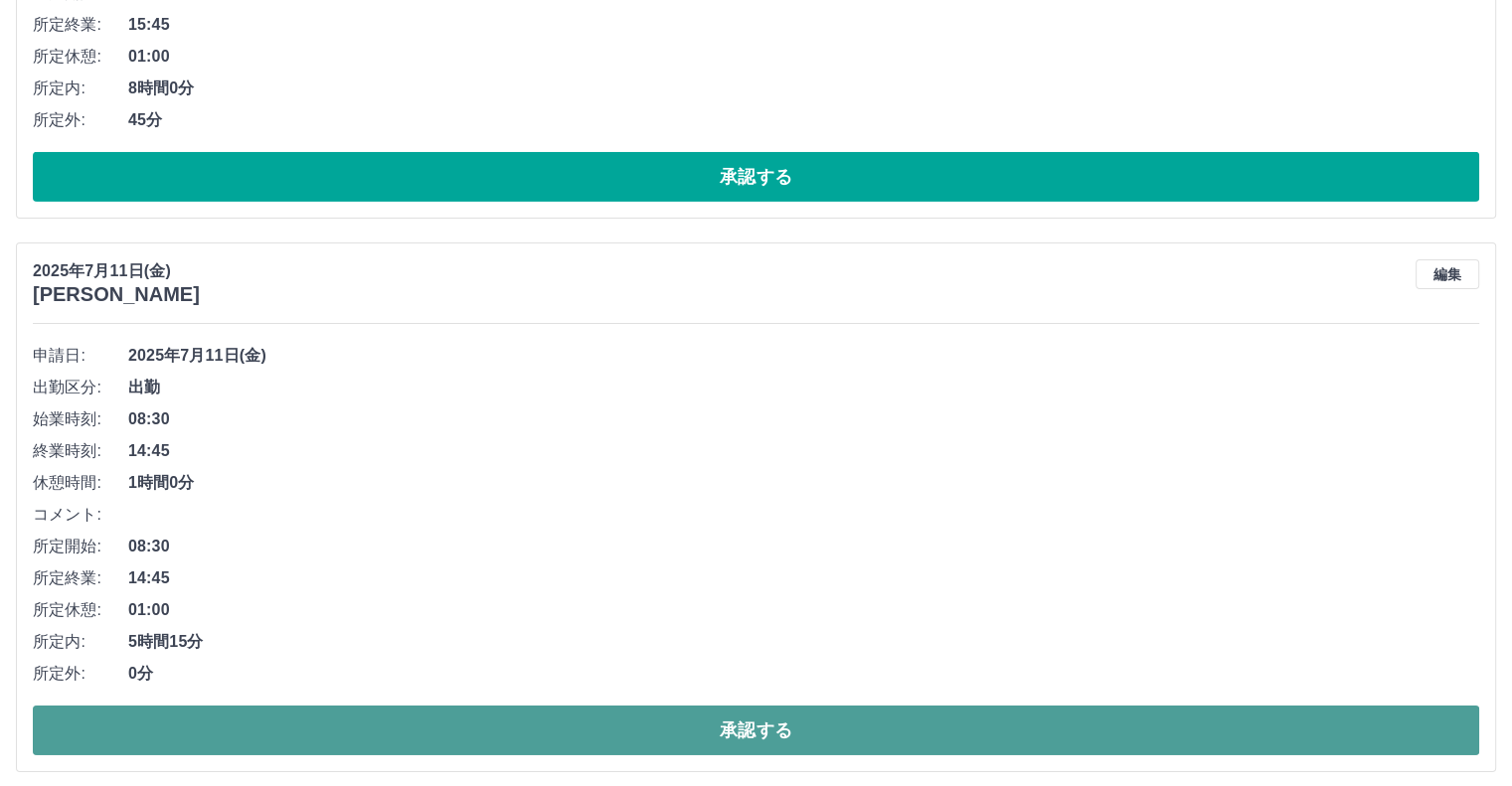 click on "承認する" at bounding box center [756, 730] 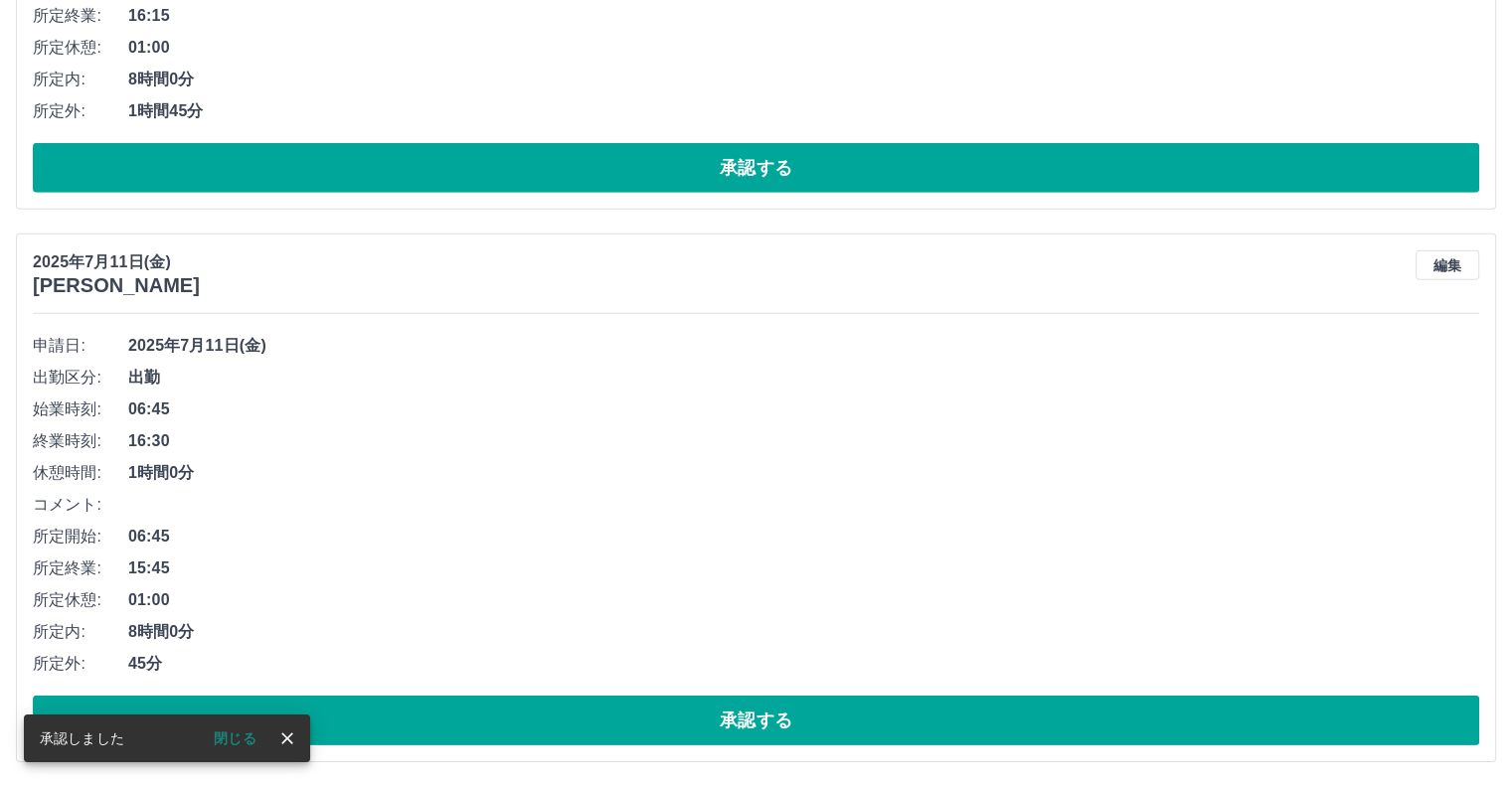 scroll, scrollTop: 5880, scrollLeft: 0, axis: vertical 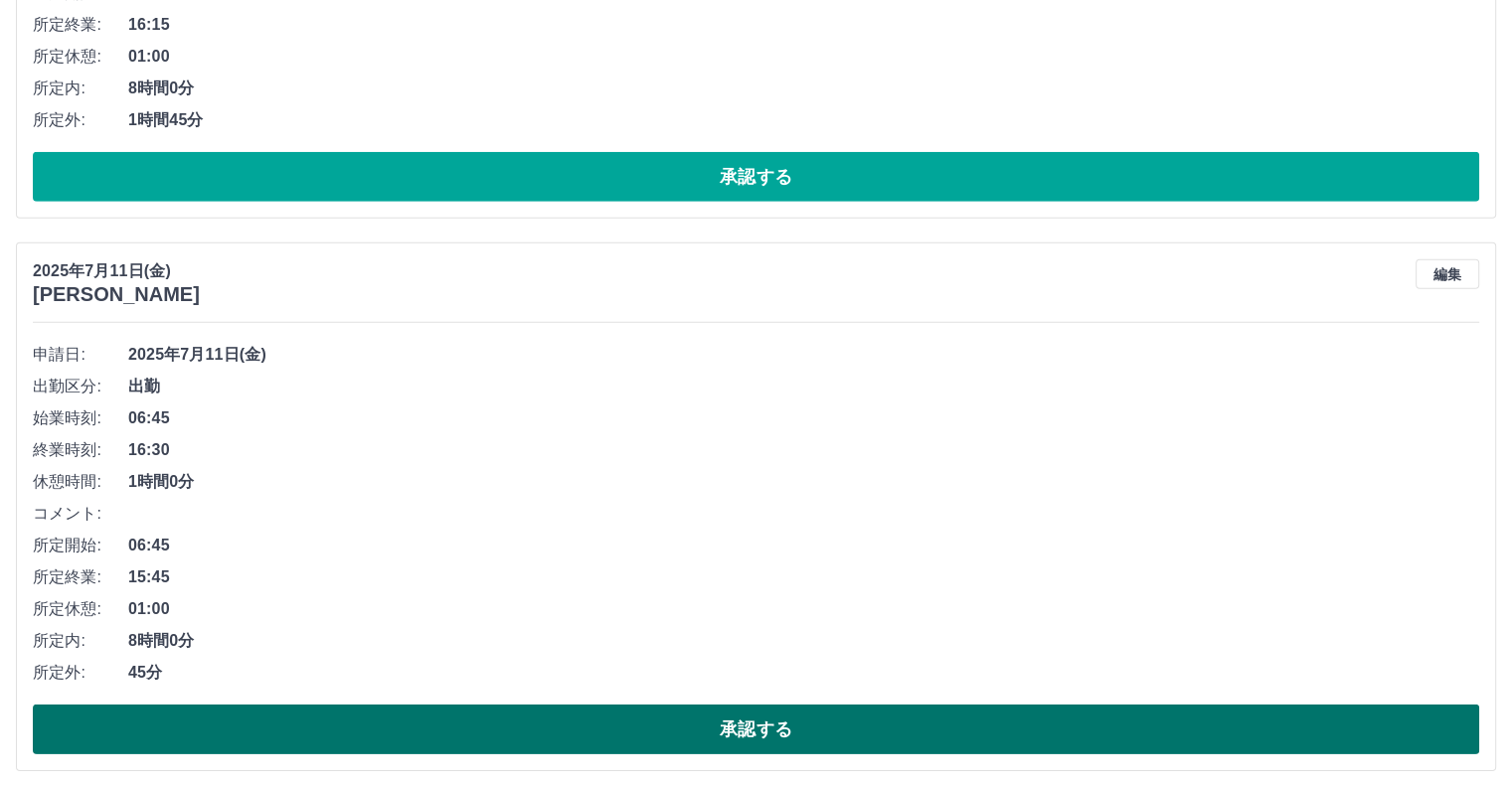click on "承認する" at bounding box center [756, 729] 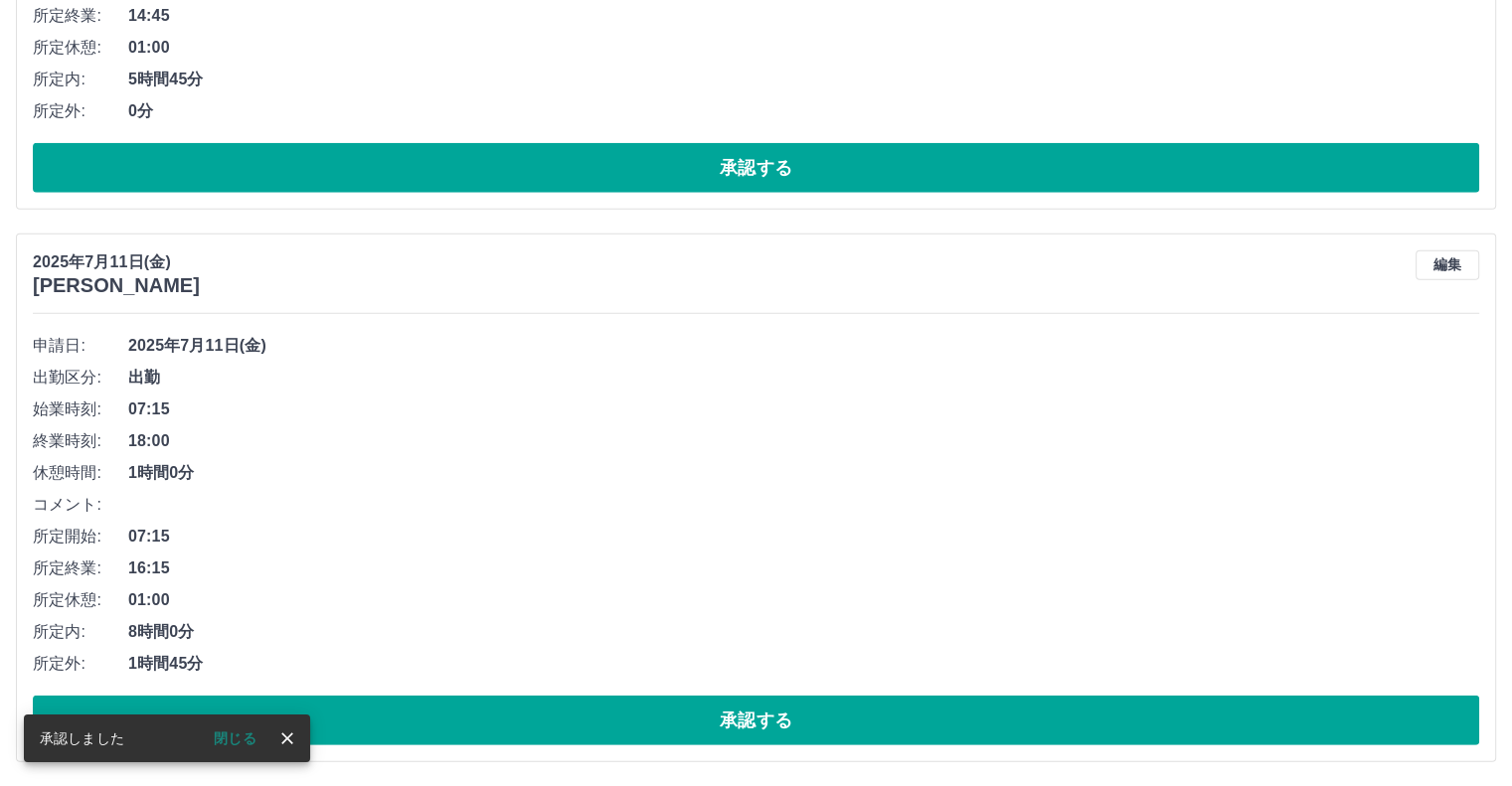 scroll, scrollTop: 5327, scrollLeft: 0, axis: vertical 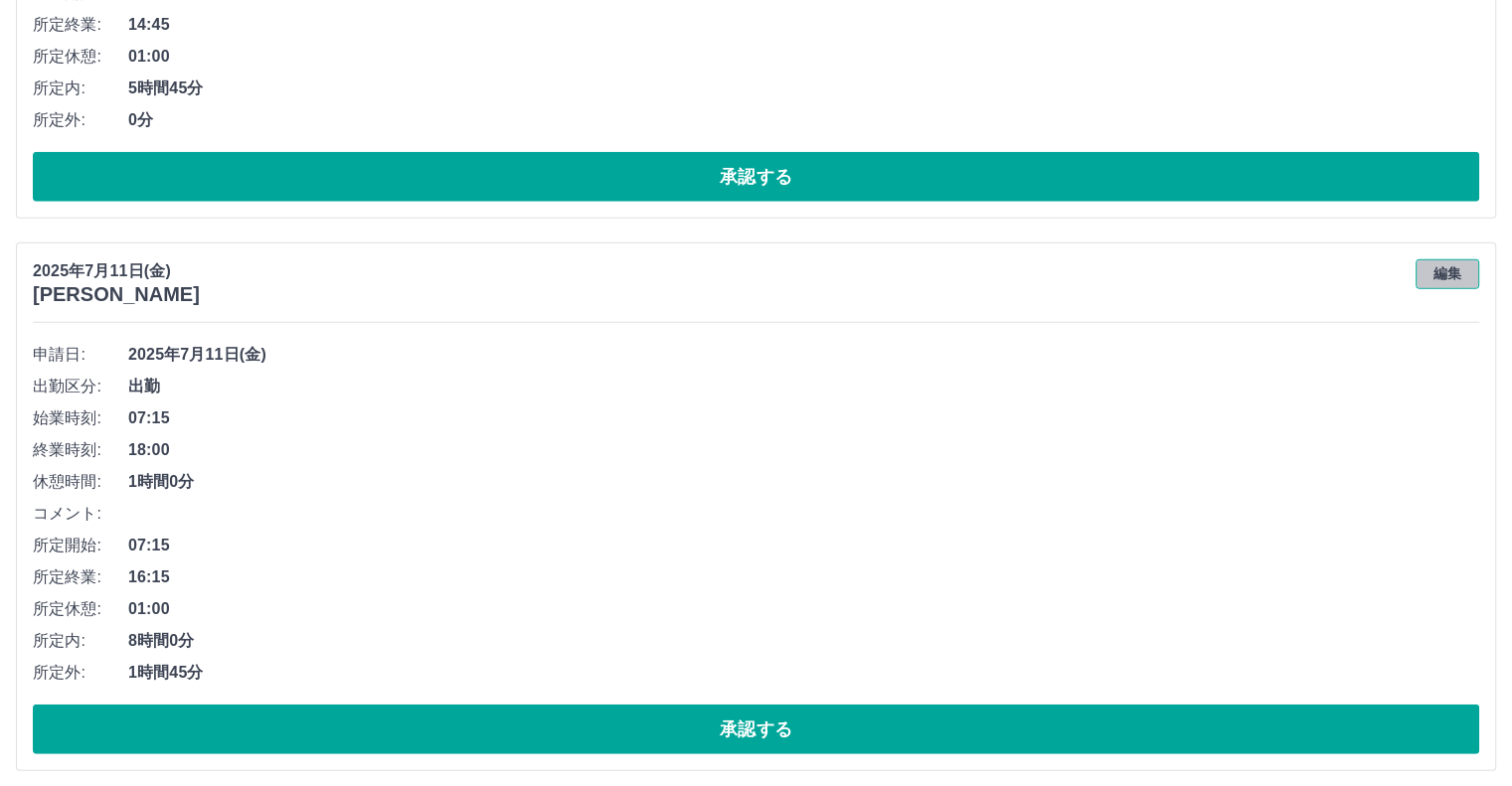 click on "編集" at bounding box center (1447, 274) 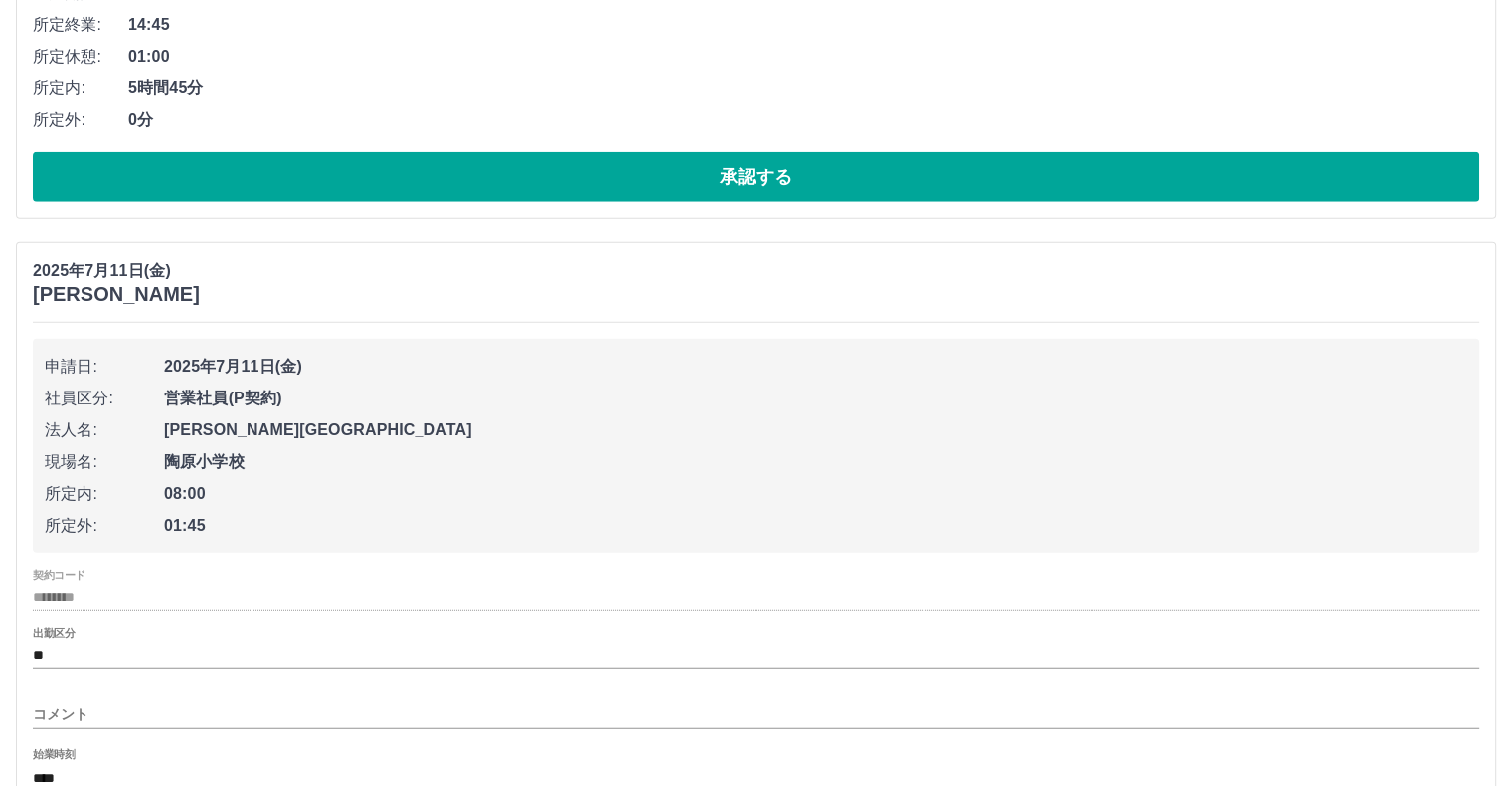 click on "コメント" at bounding box center [756, 714] 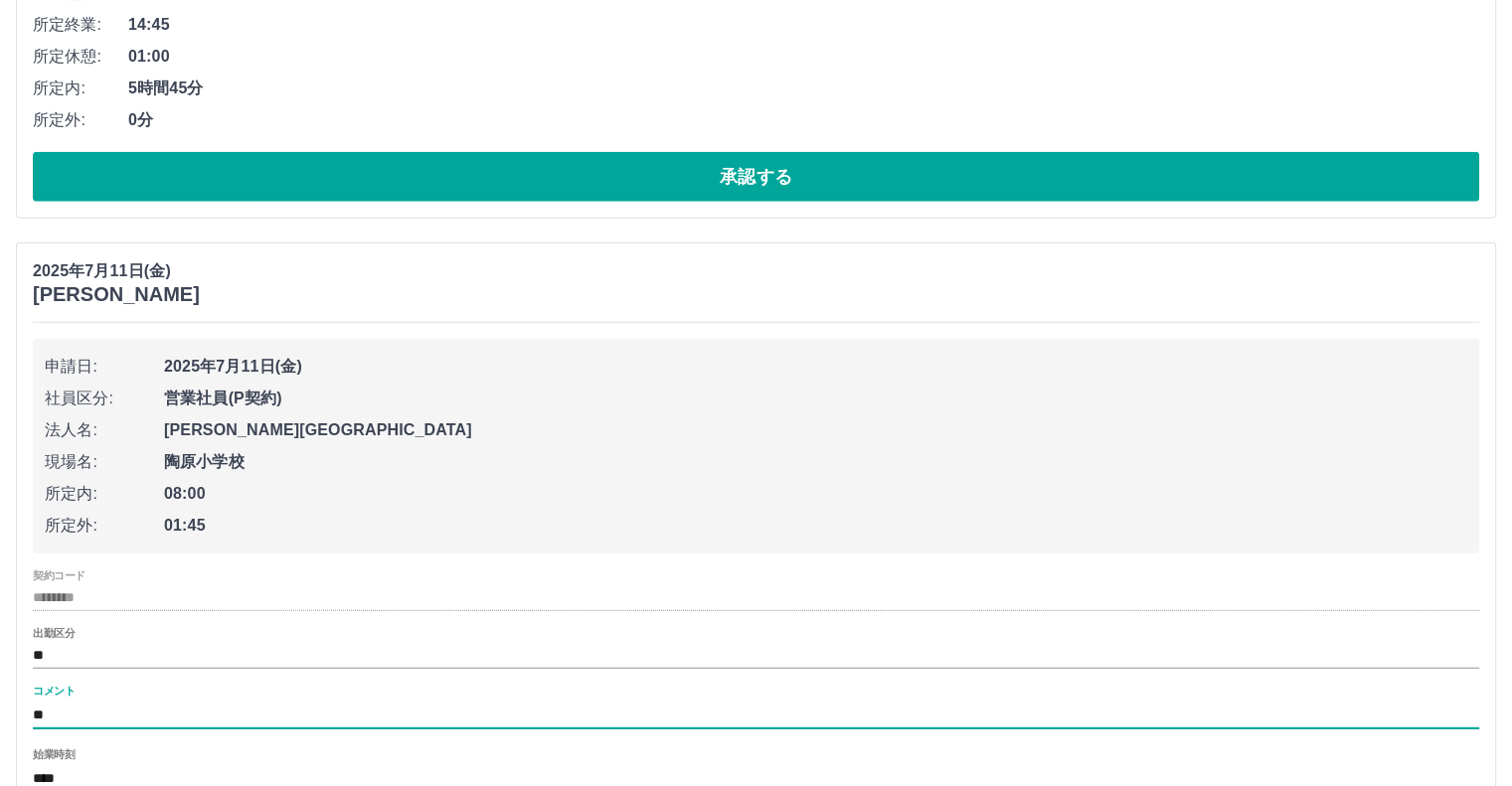 type on "*" 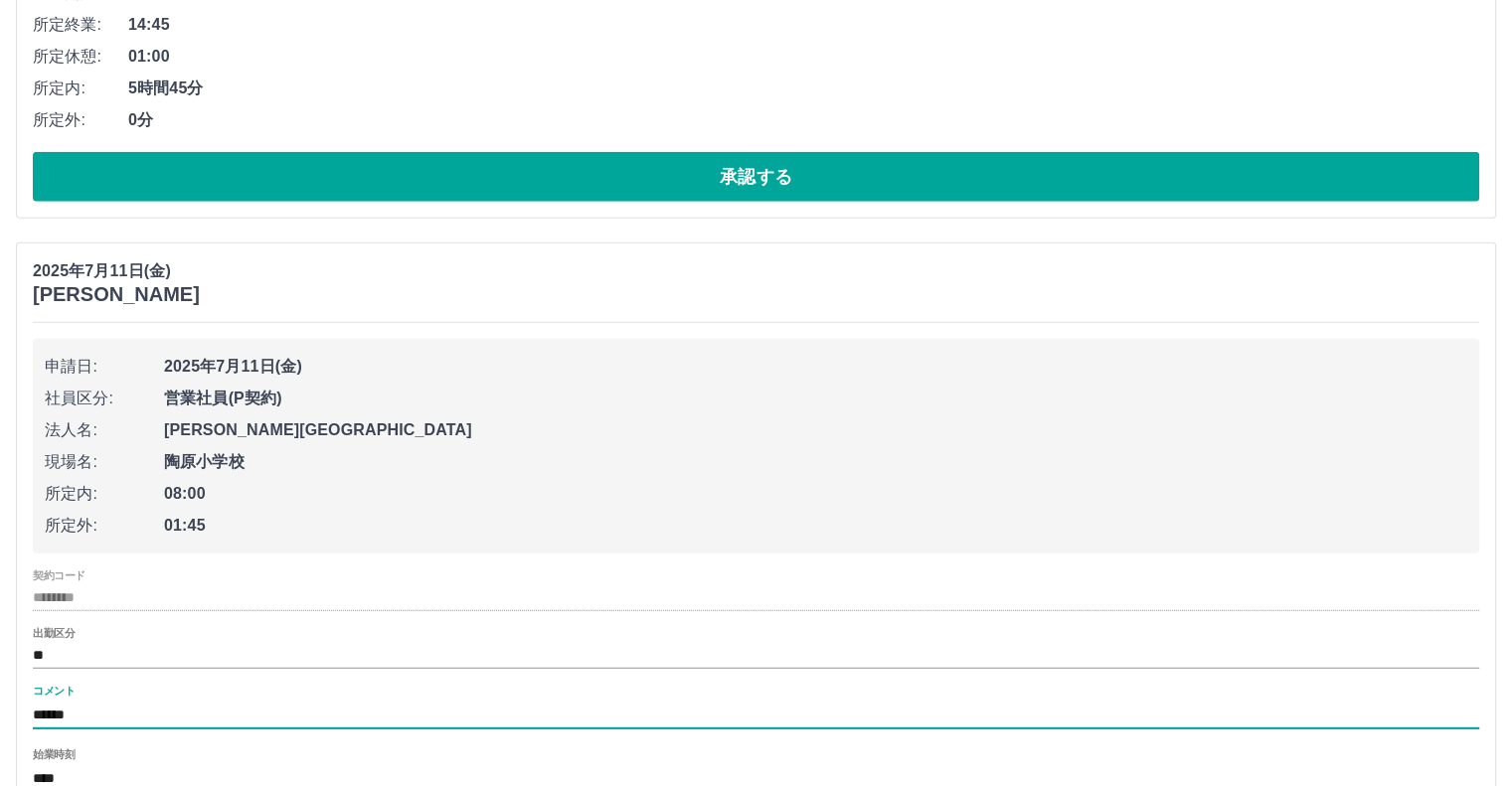 type on "******" 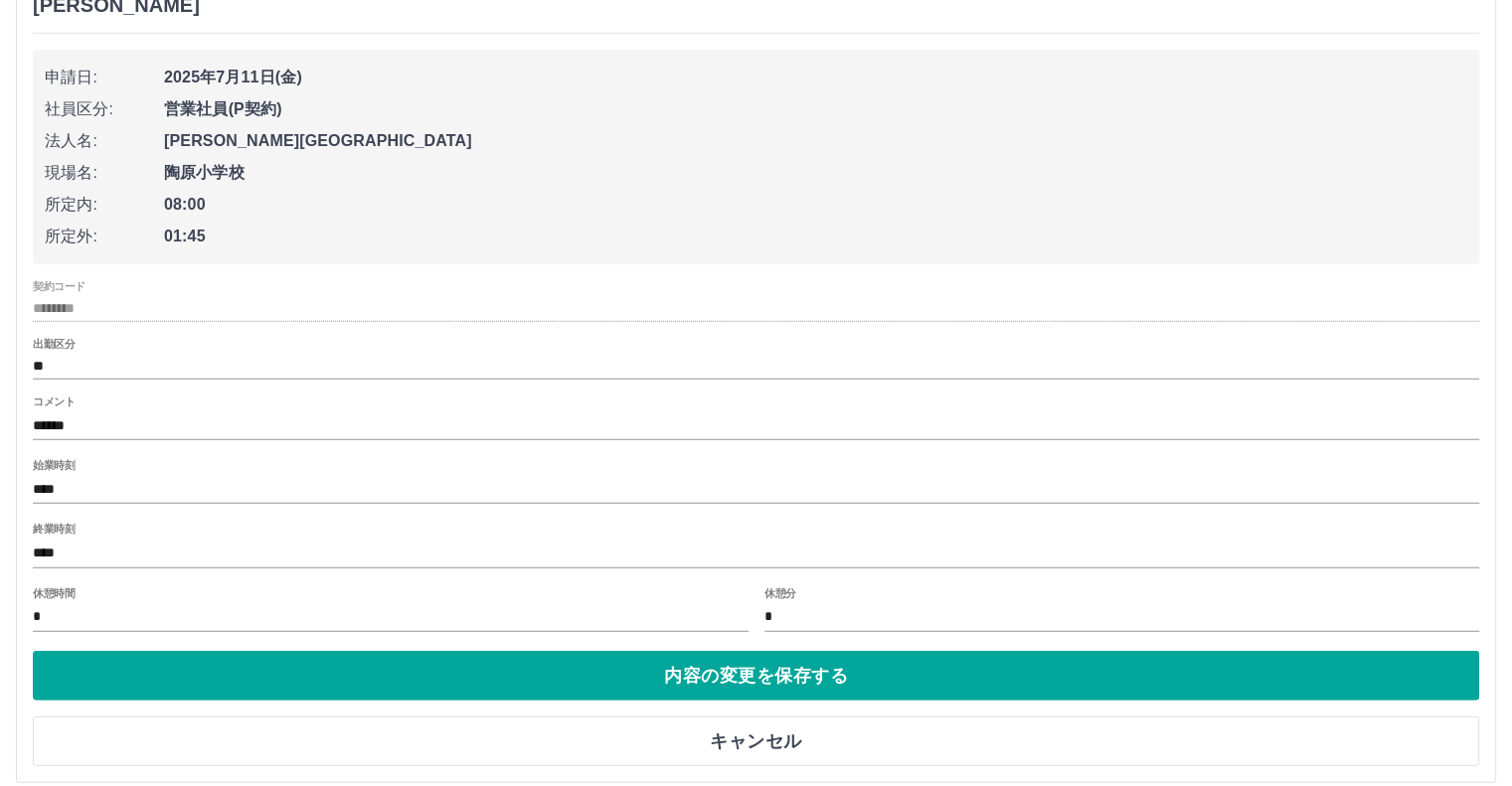 scroll, scrollTop: 5625, scrollLeft: 0, axis: vertical 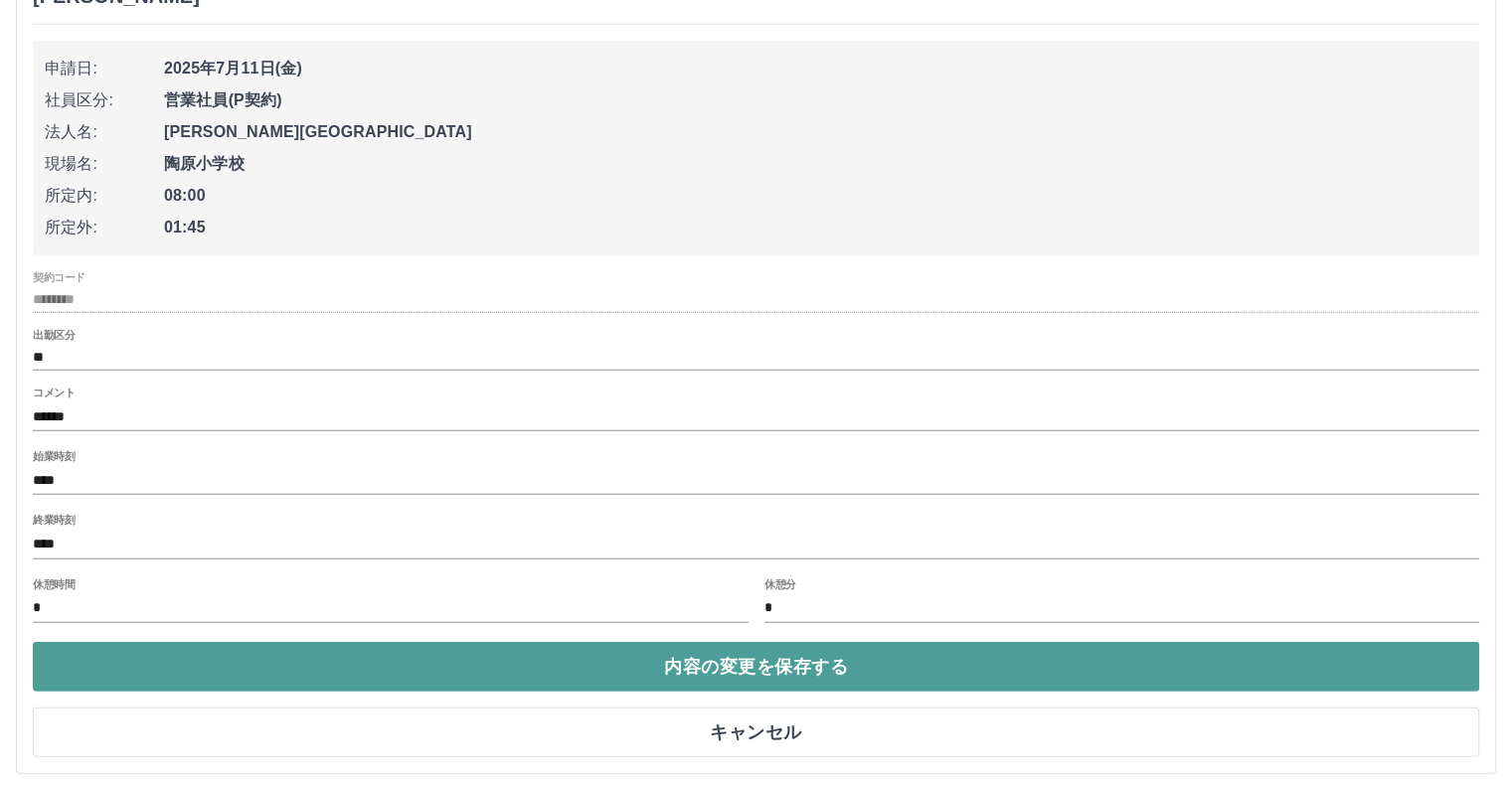 click on "内容の変更を保存する" at bounding box center [756, 667] 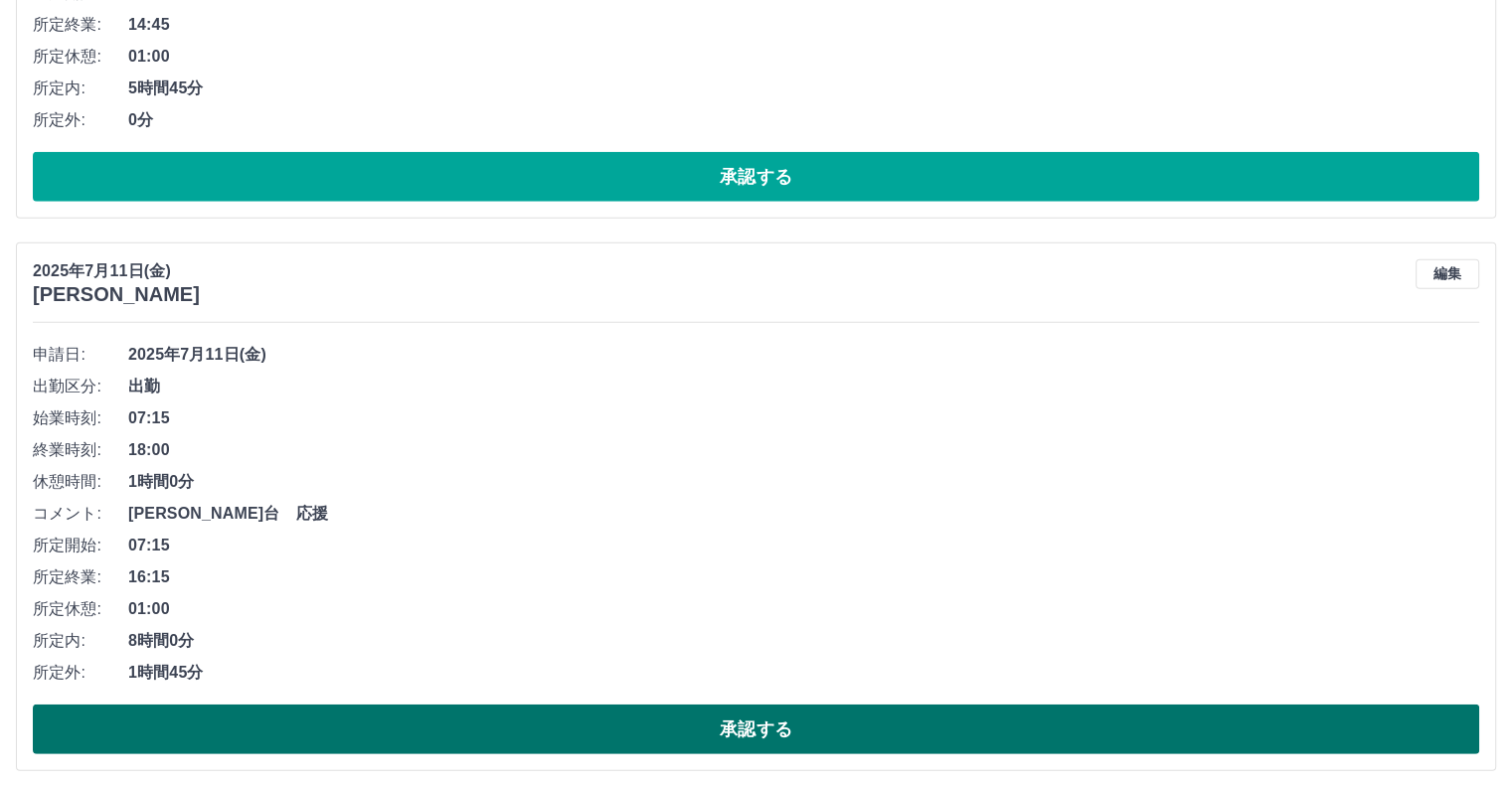 click on "承認する" at bounding box center (756, 729) 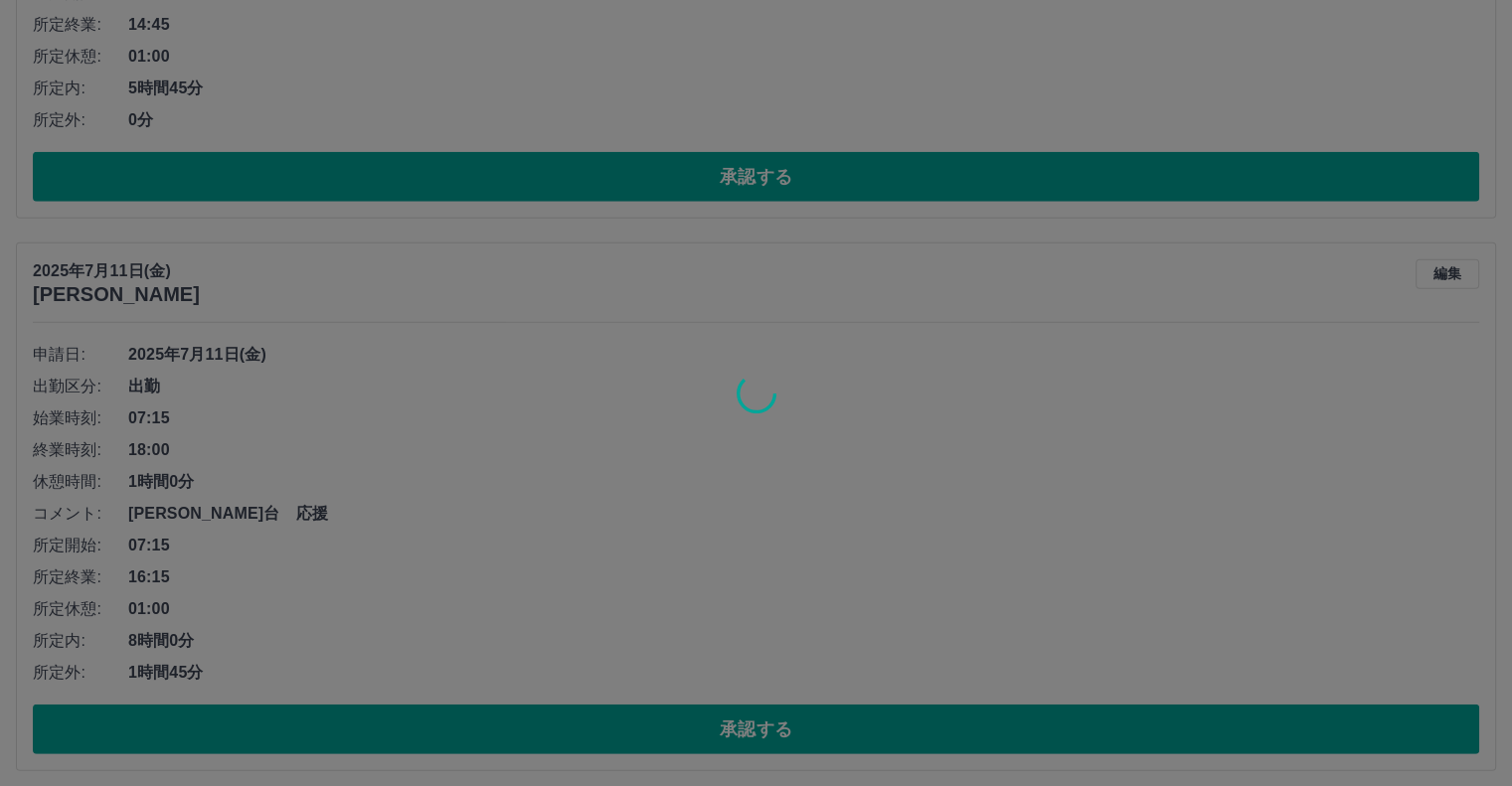 scroll, scrollTop: 4775, scrollLeft: 0, axis: vertical 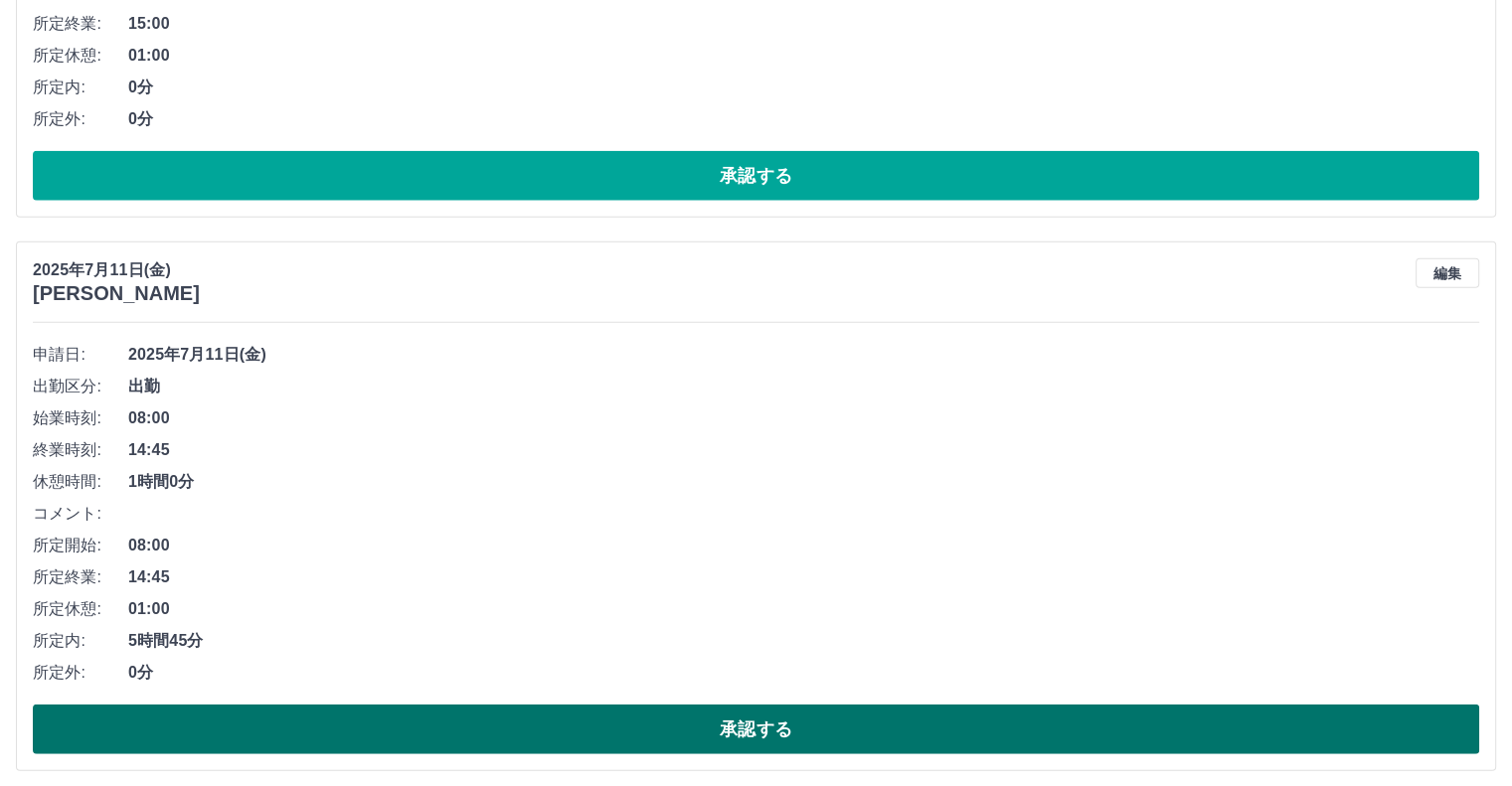 click on "承認する" at bounding box center (756, 729) 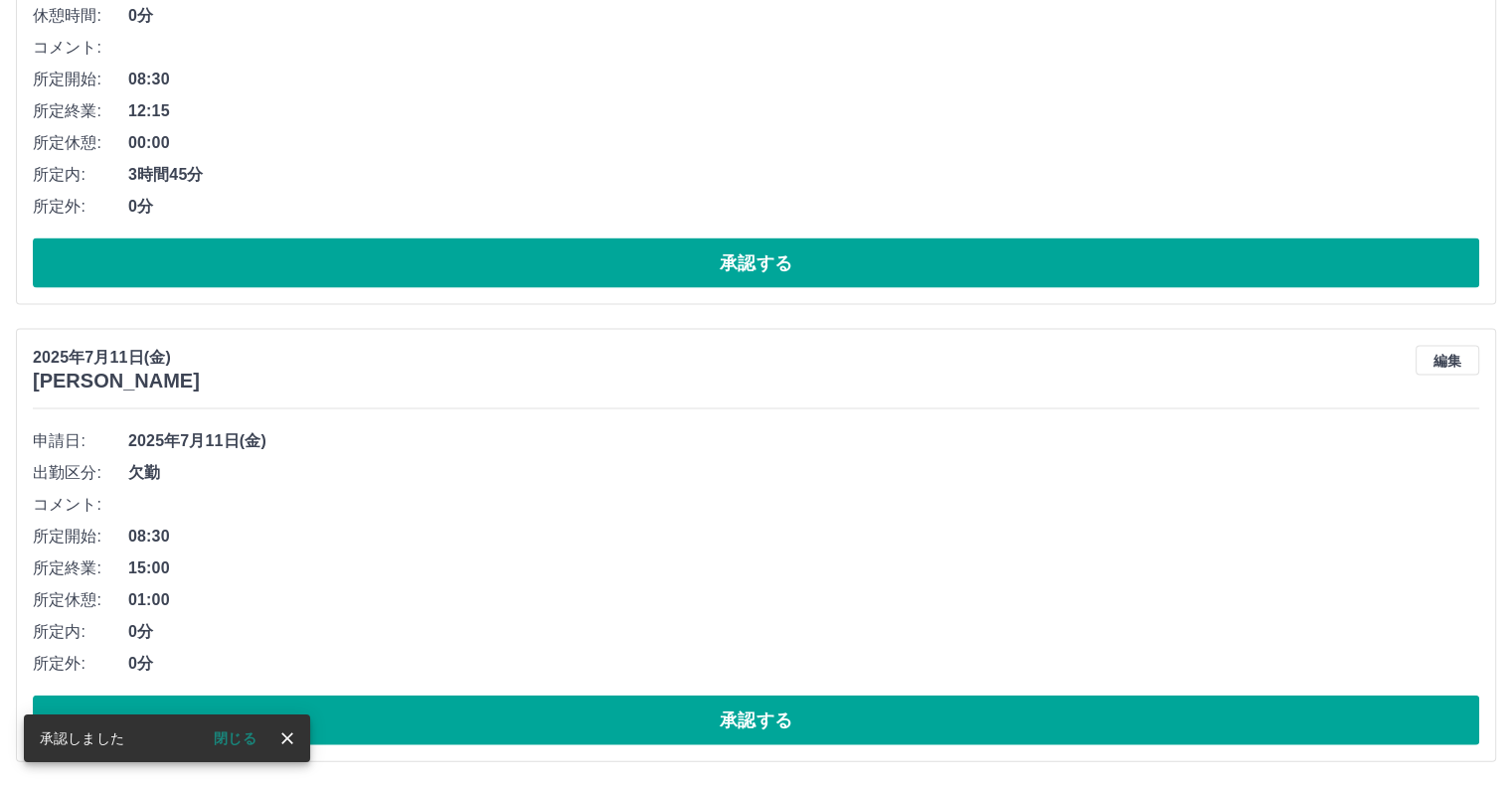 scroll, scrollTop: 4223, scrollLeft: 0, axis: vertical 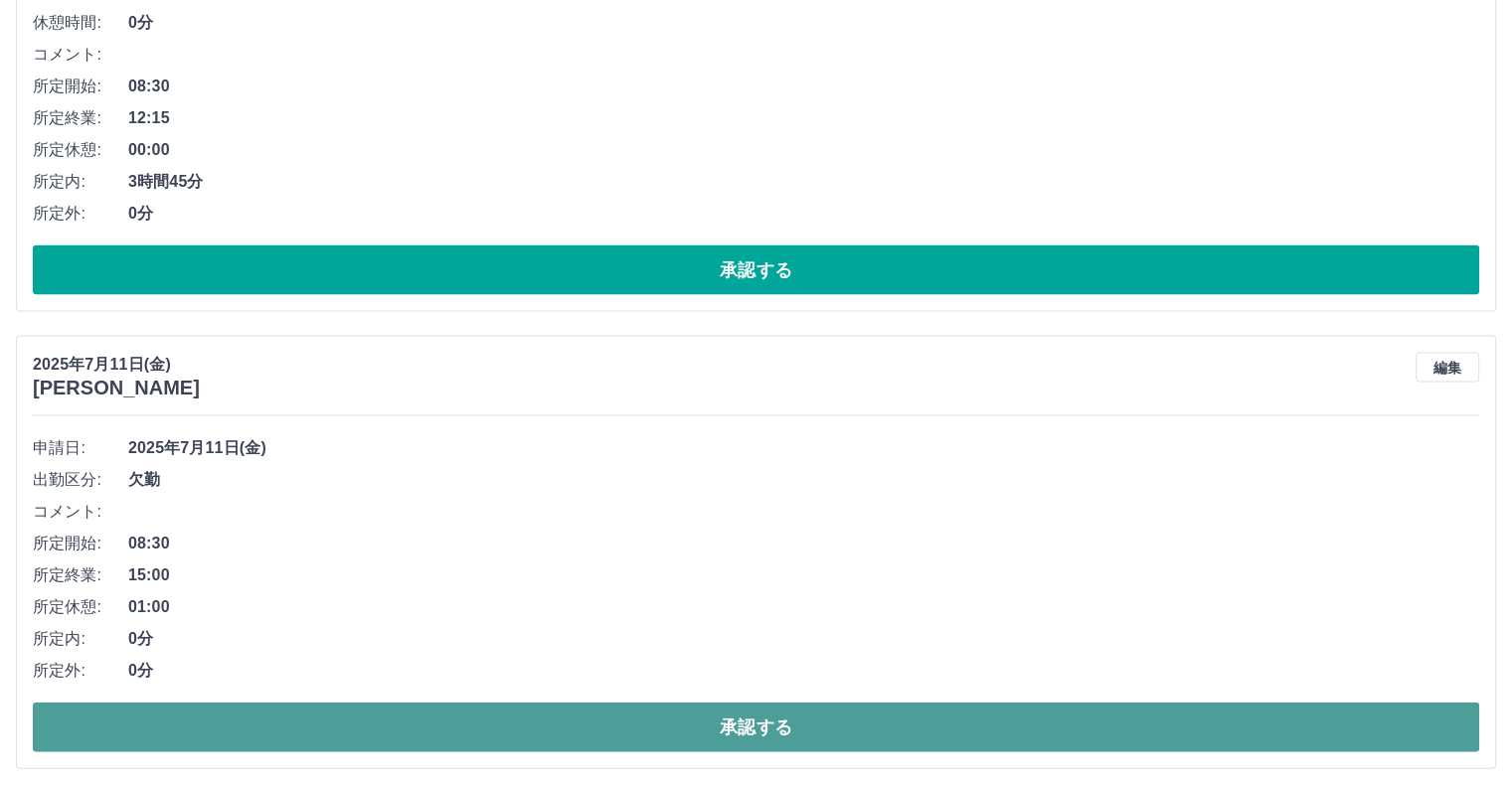 click on "承認する" at bounding box center (756, 727) 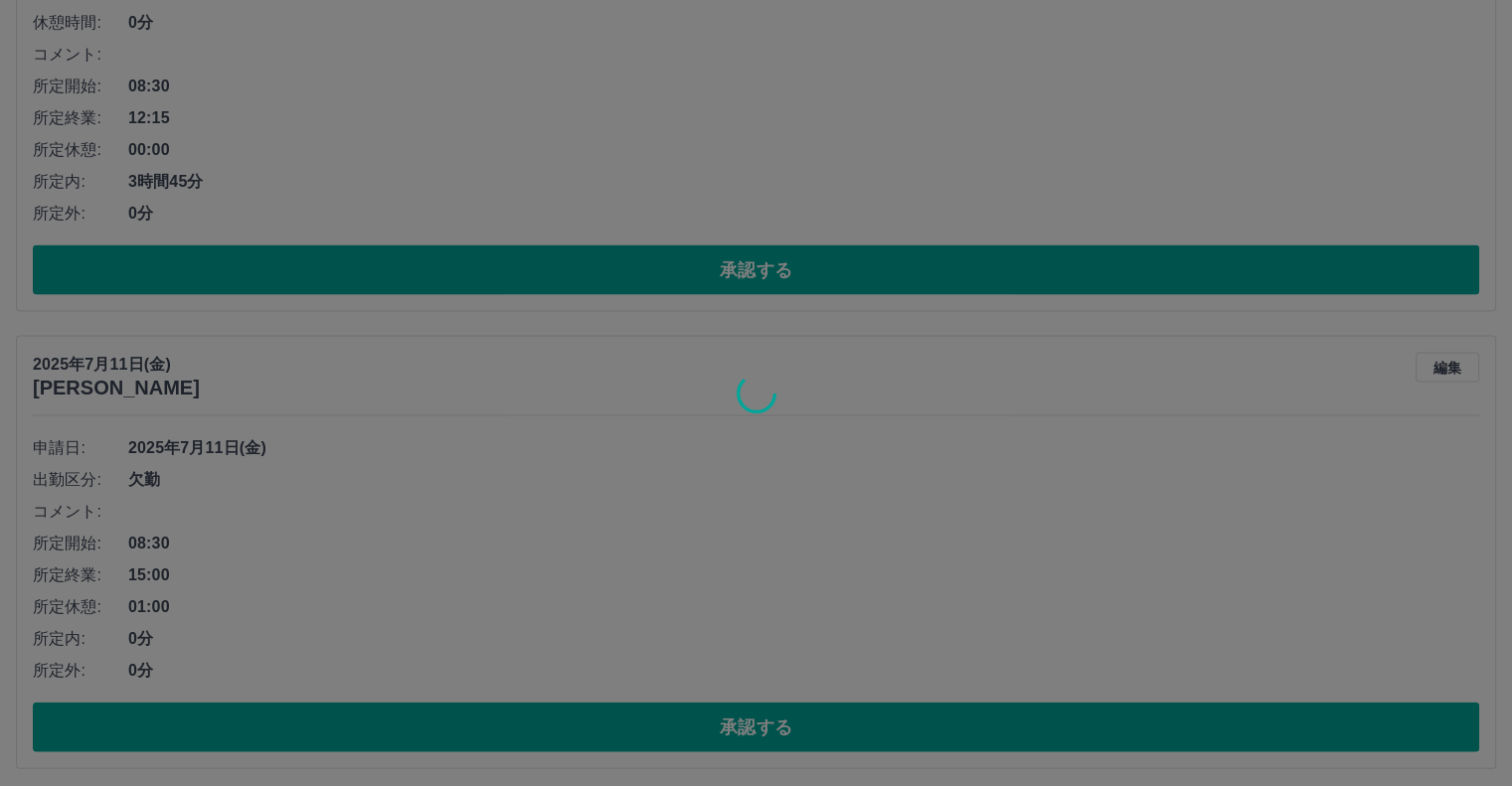scroll, scrollTop: 3766, scrollLeft: 0, axis: vertical 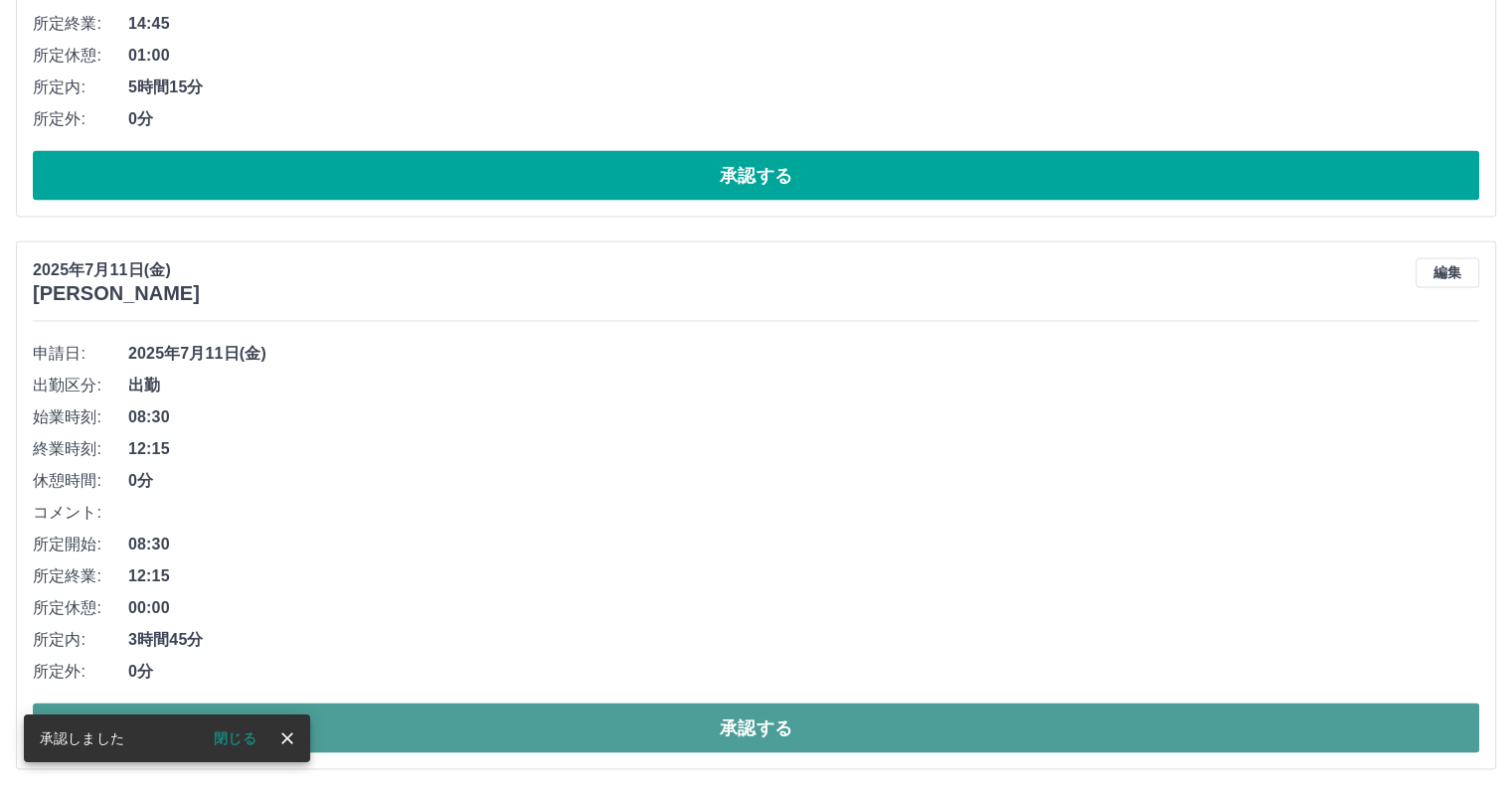 click on "承認する" at bounding box center (756, 727) 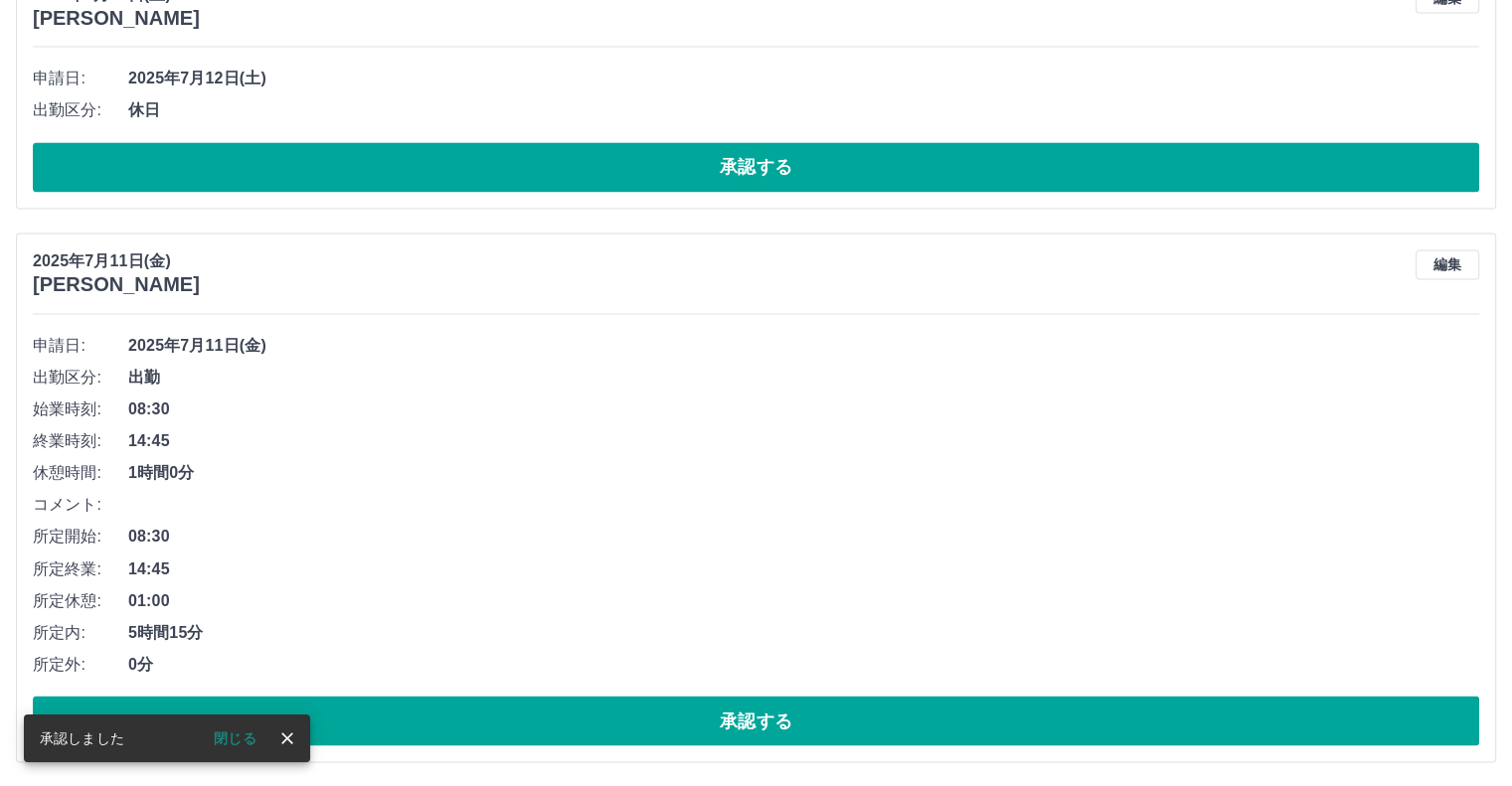 scroll, scrollTop: 3214, scrollLeft: 0, axis: vertical 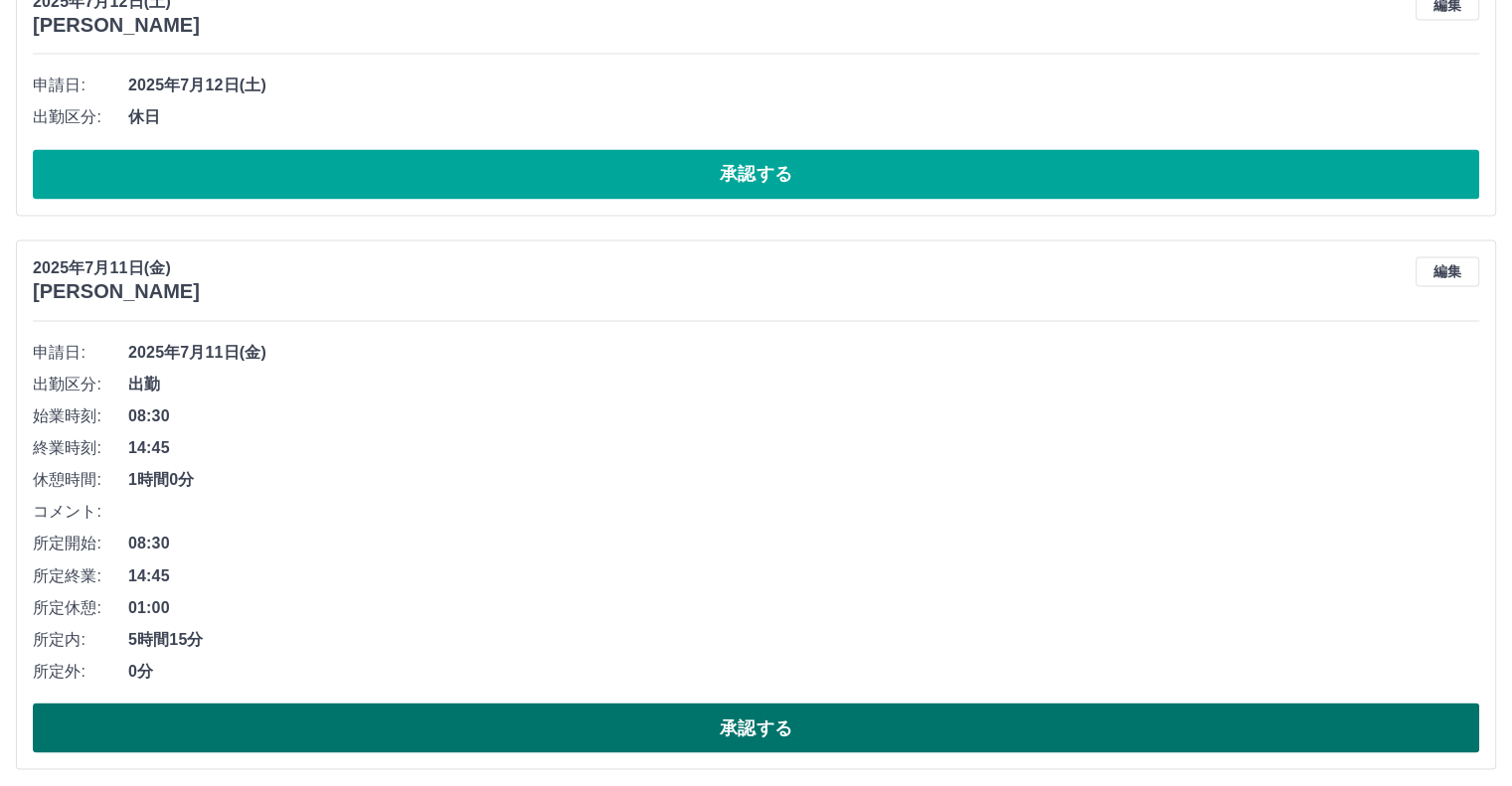 click on "承認する" at bounding box center [756, 727] 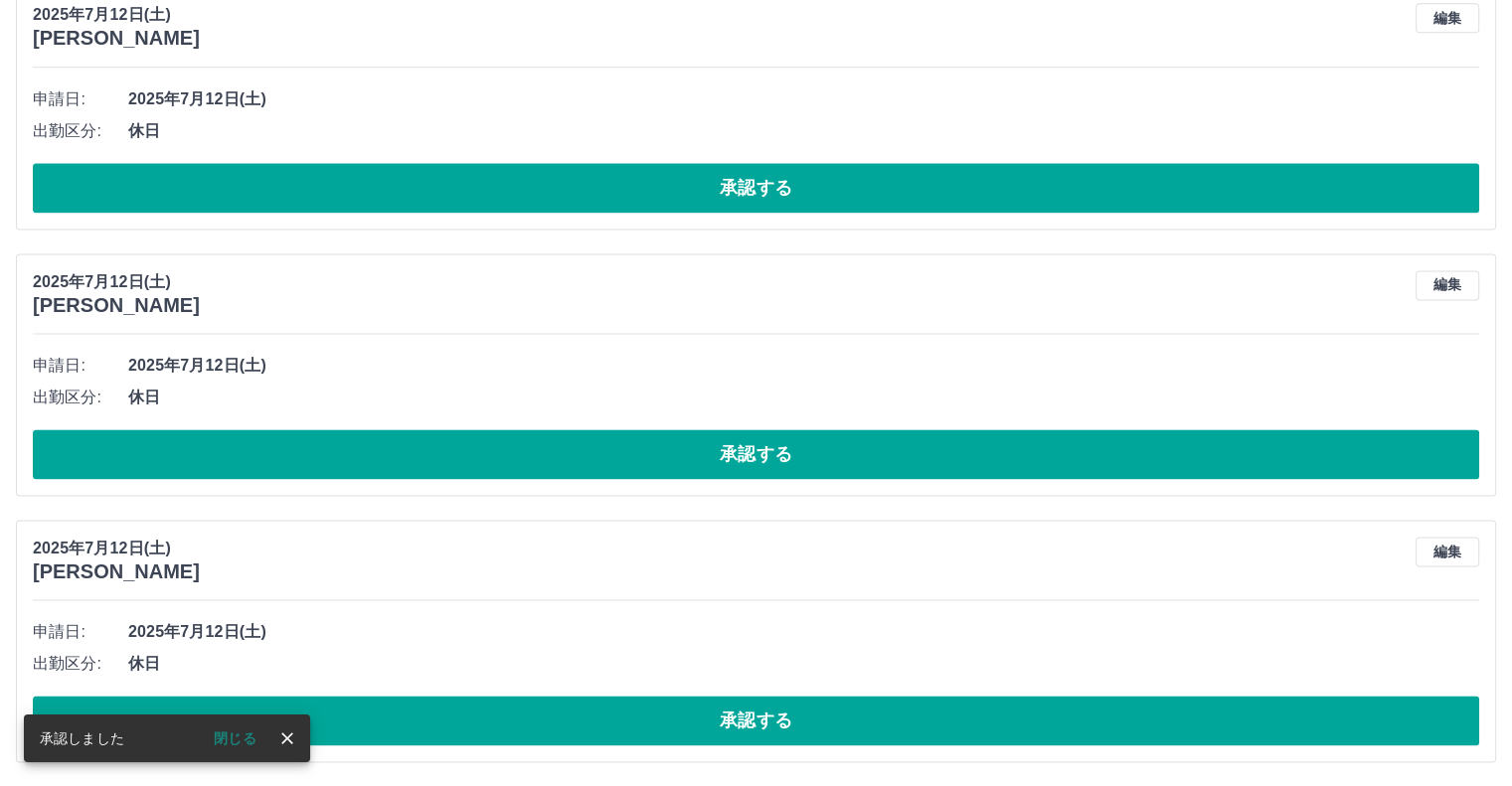 scroll, scrollTop: 2662, scrollLeft: 0, axis: vertical 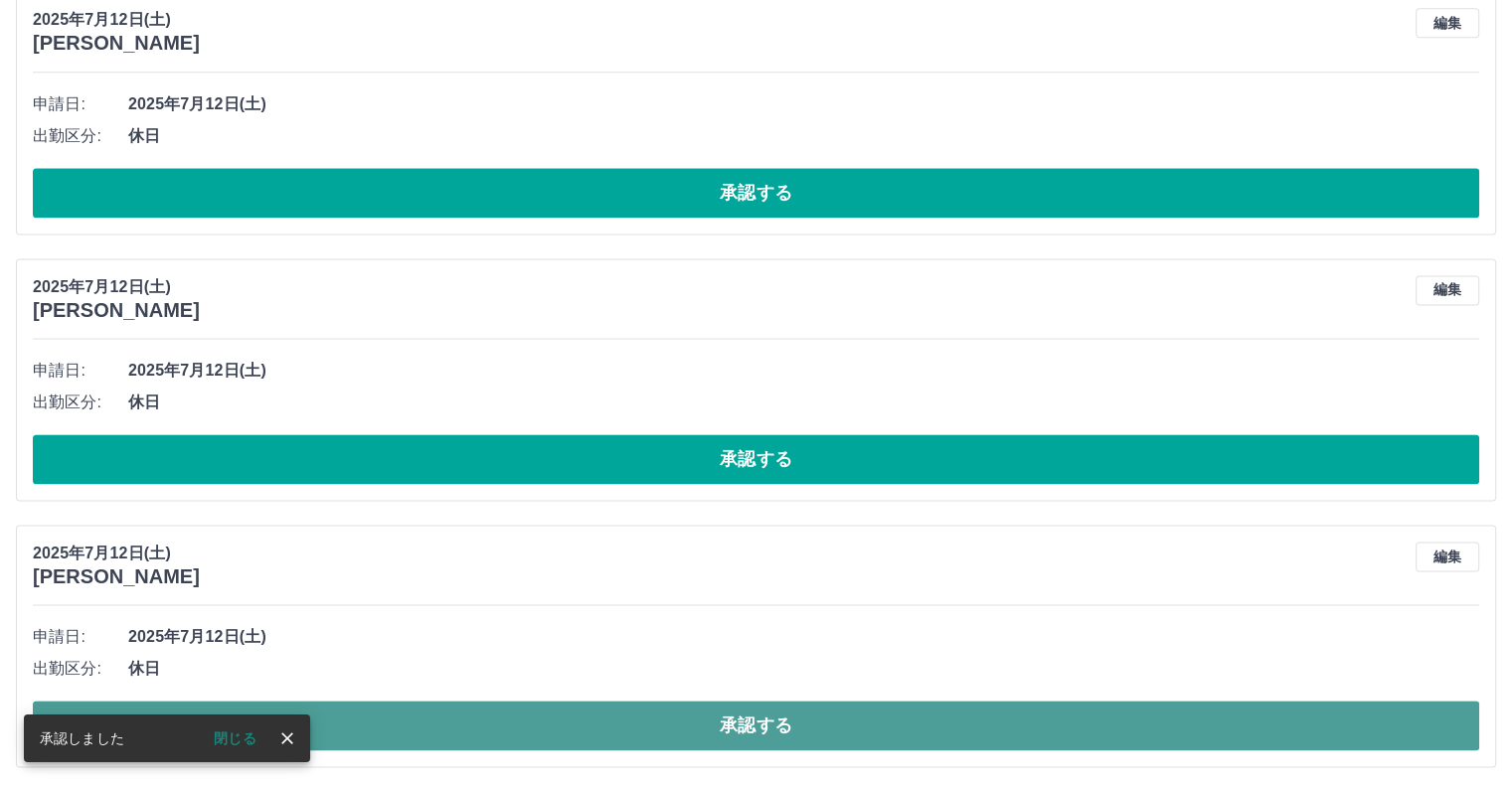 click on "承認する" at bounding box center [756, 725] 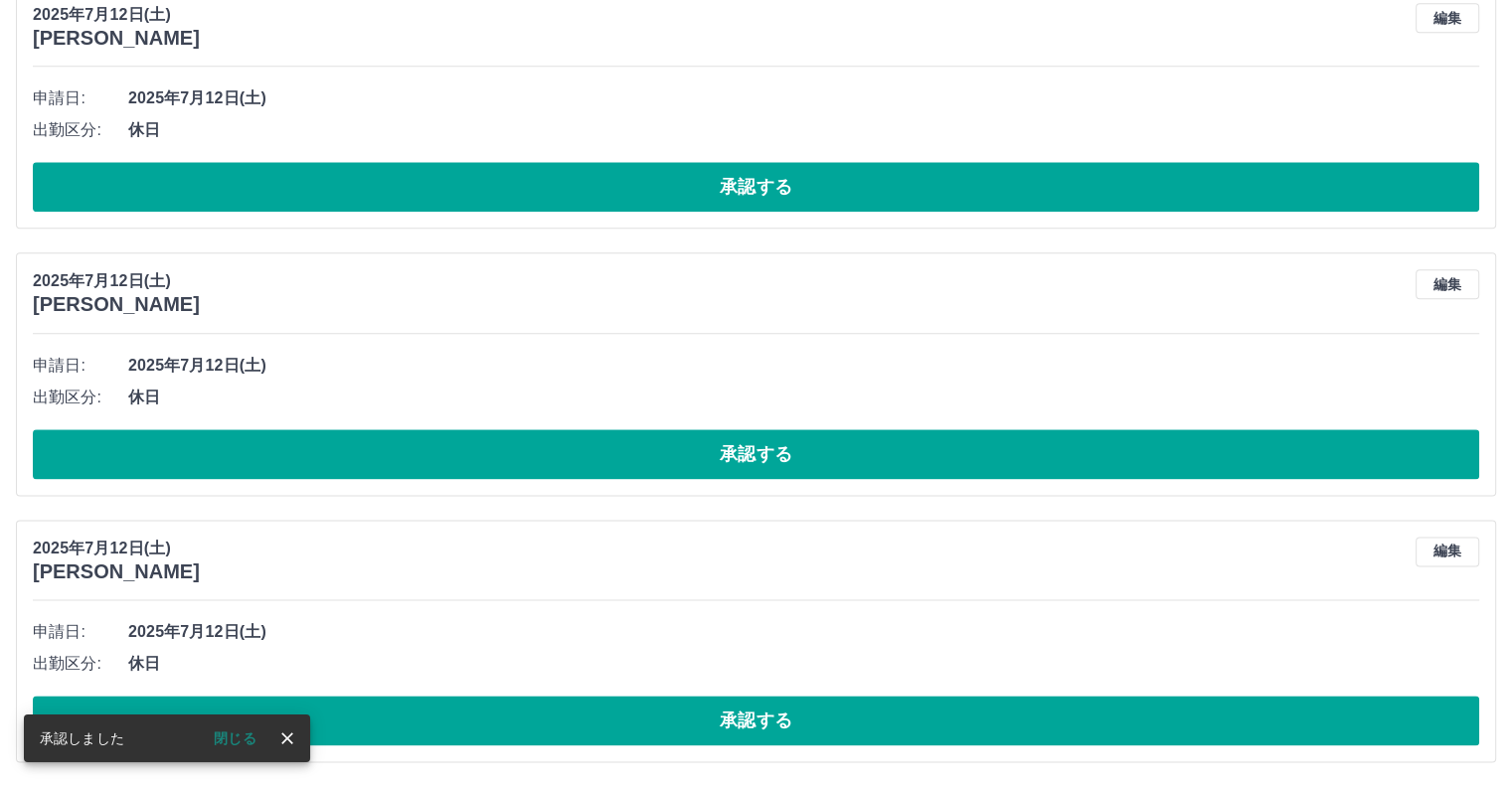 scroll, scrollTop: 2396, scrollLeft: 0, axis: vertical 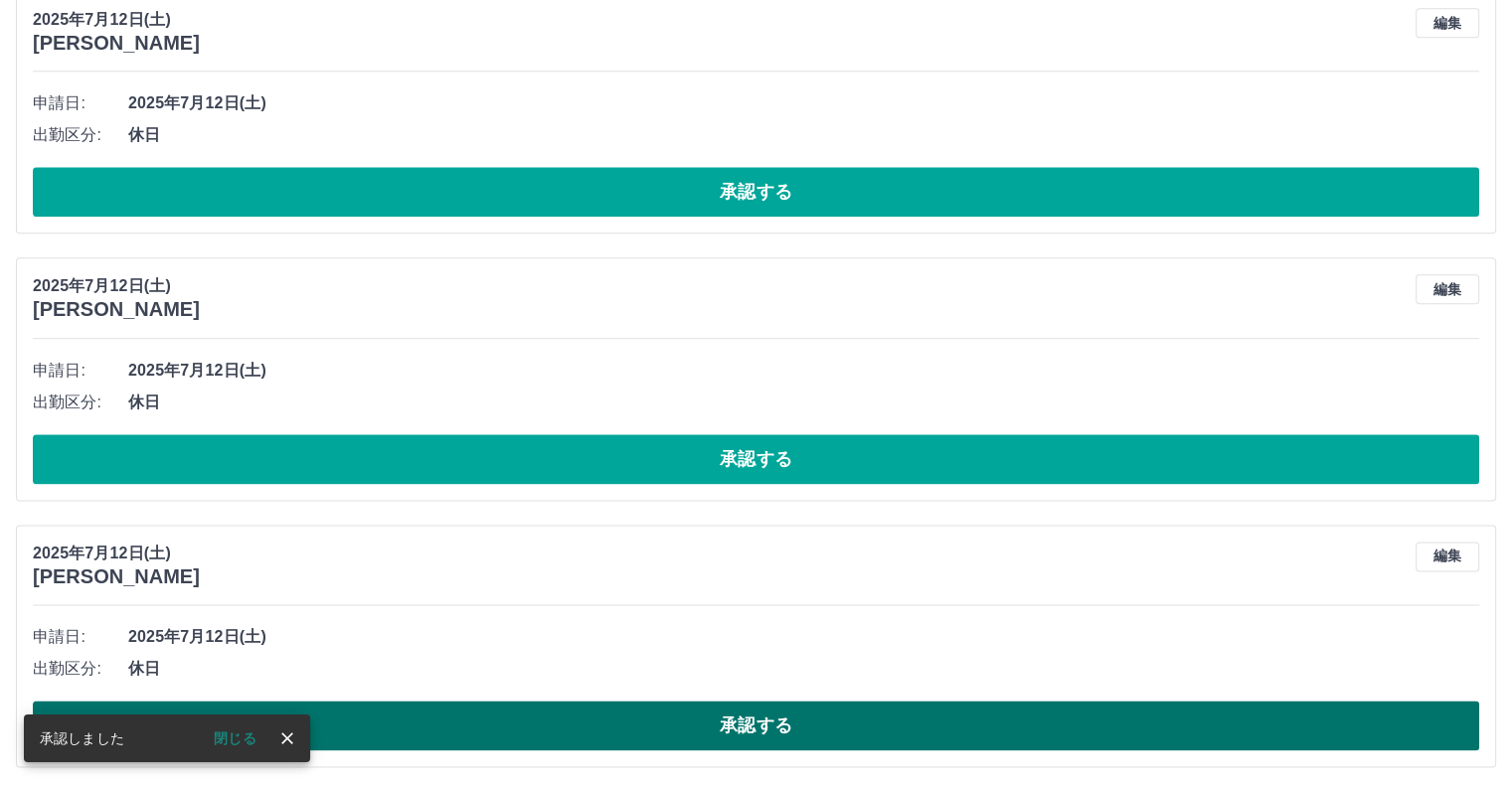 click on "承認する" at bounding box center (756, 725) 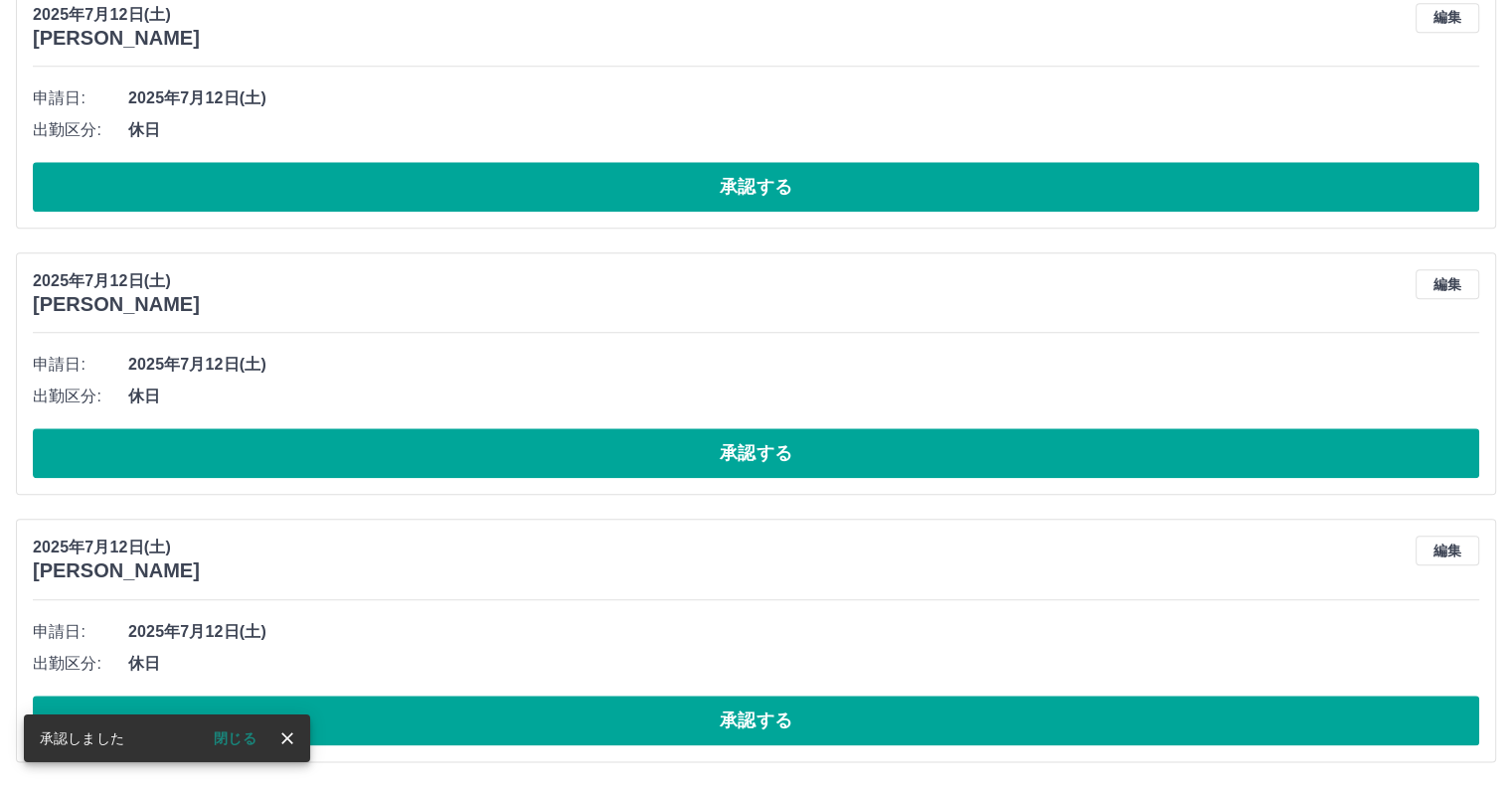 scroll, scrollTop: 2129, scrollLeft: 0, axis: vertical 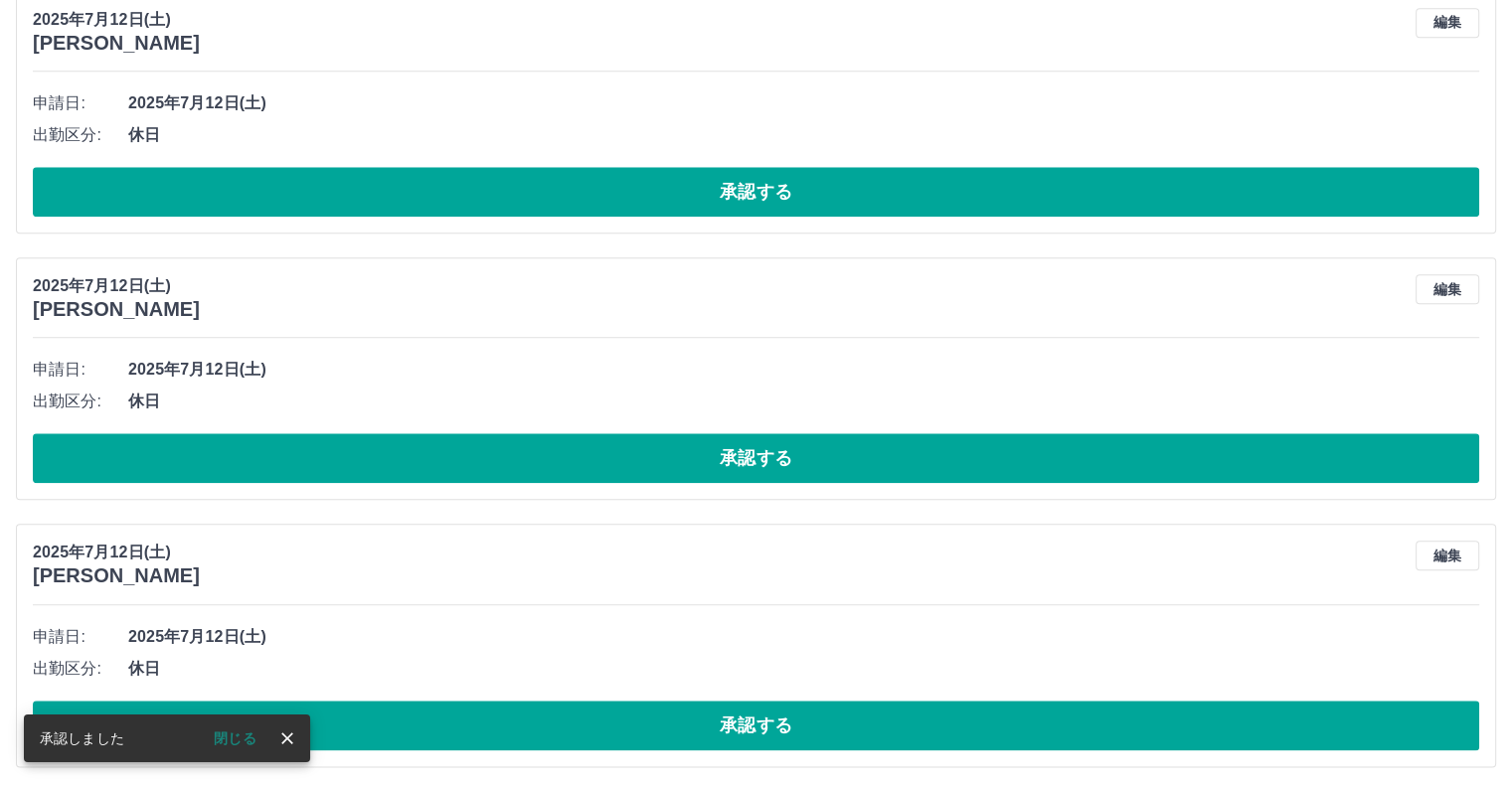 click on "承認する" at bounding box center [756, 725] 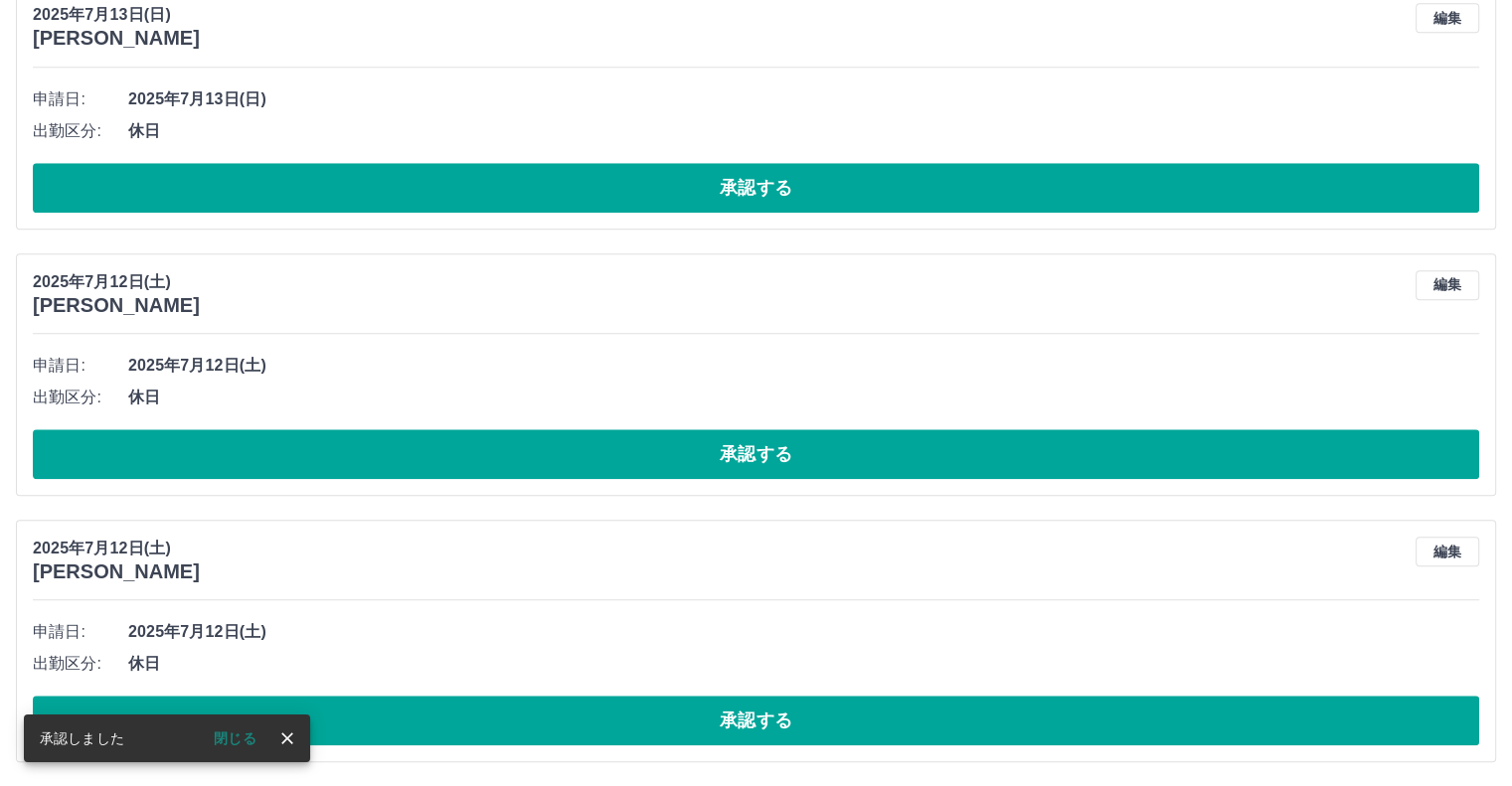 scroll, scrollTop: 1864, scrollLeft: 0, axis: vertical 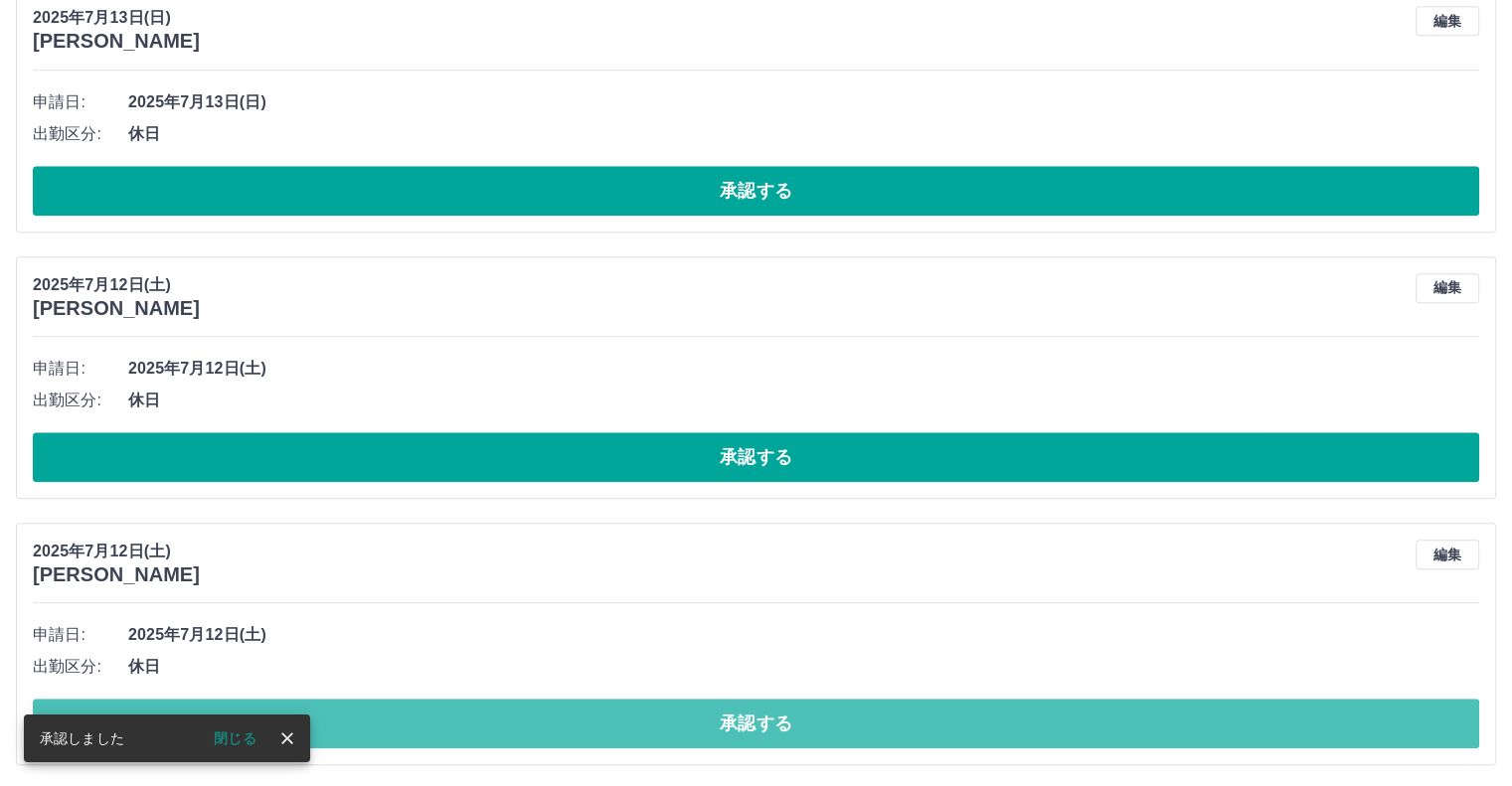 click on "承認する" at bounding box center (756, 723) 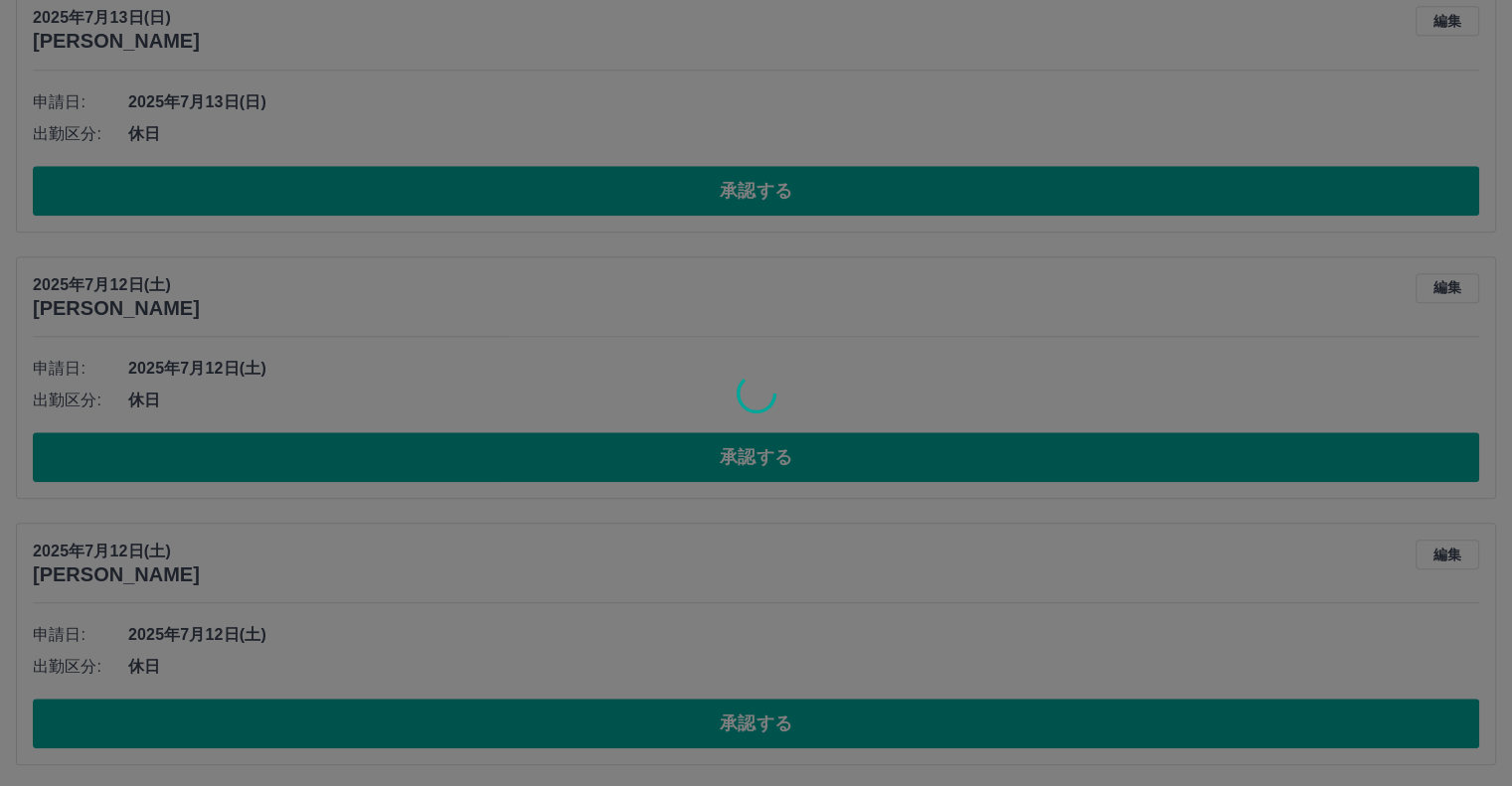 scroll, scrollTop: 1598, scrollLeft: 0, axis: vertical 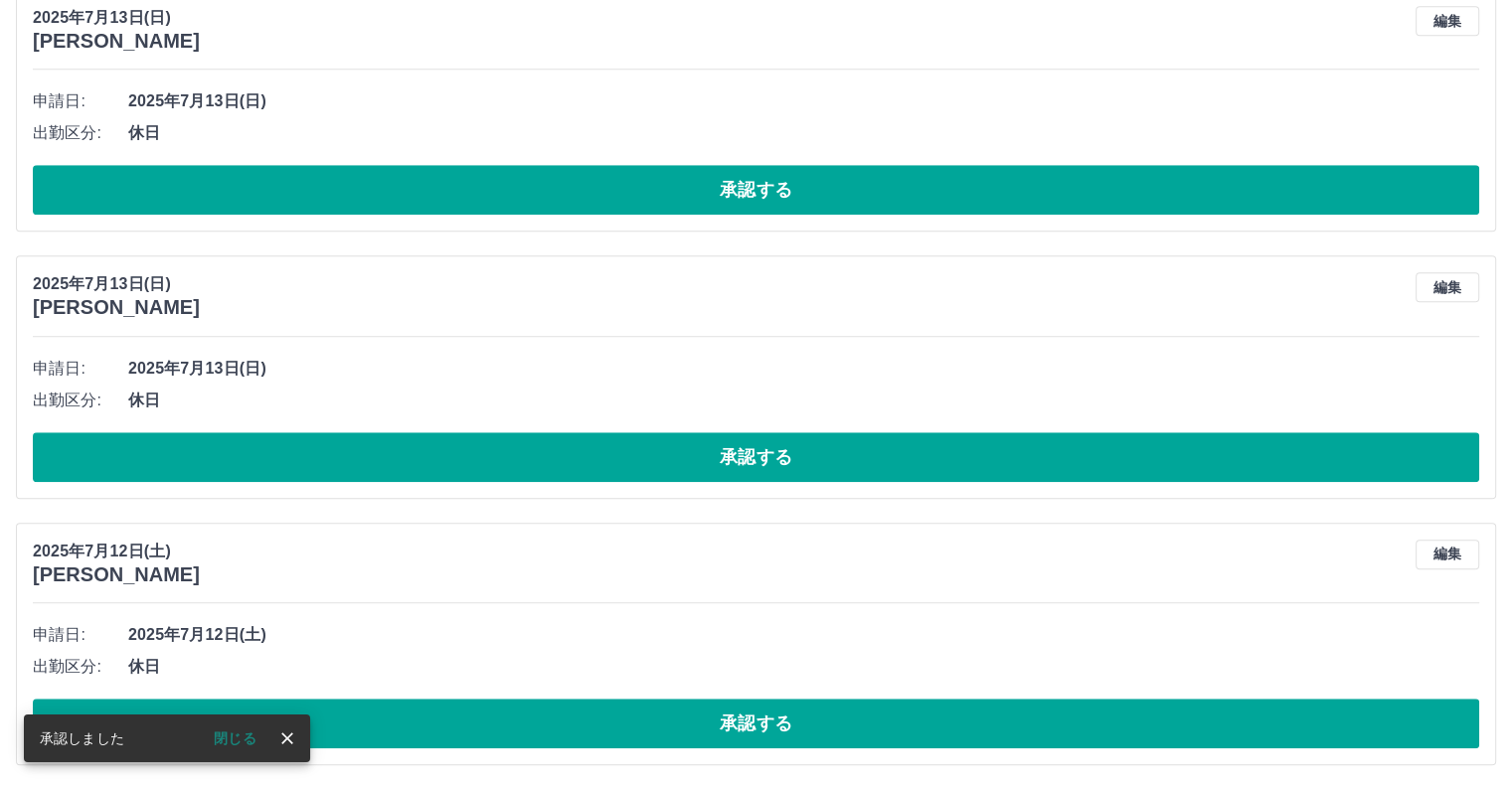click on "承認する" at bounding box center (756, 723) 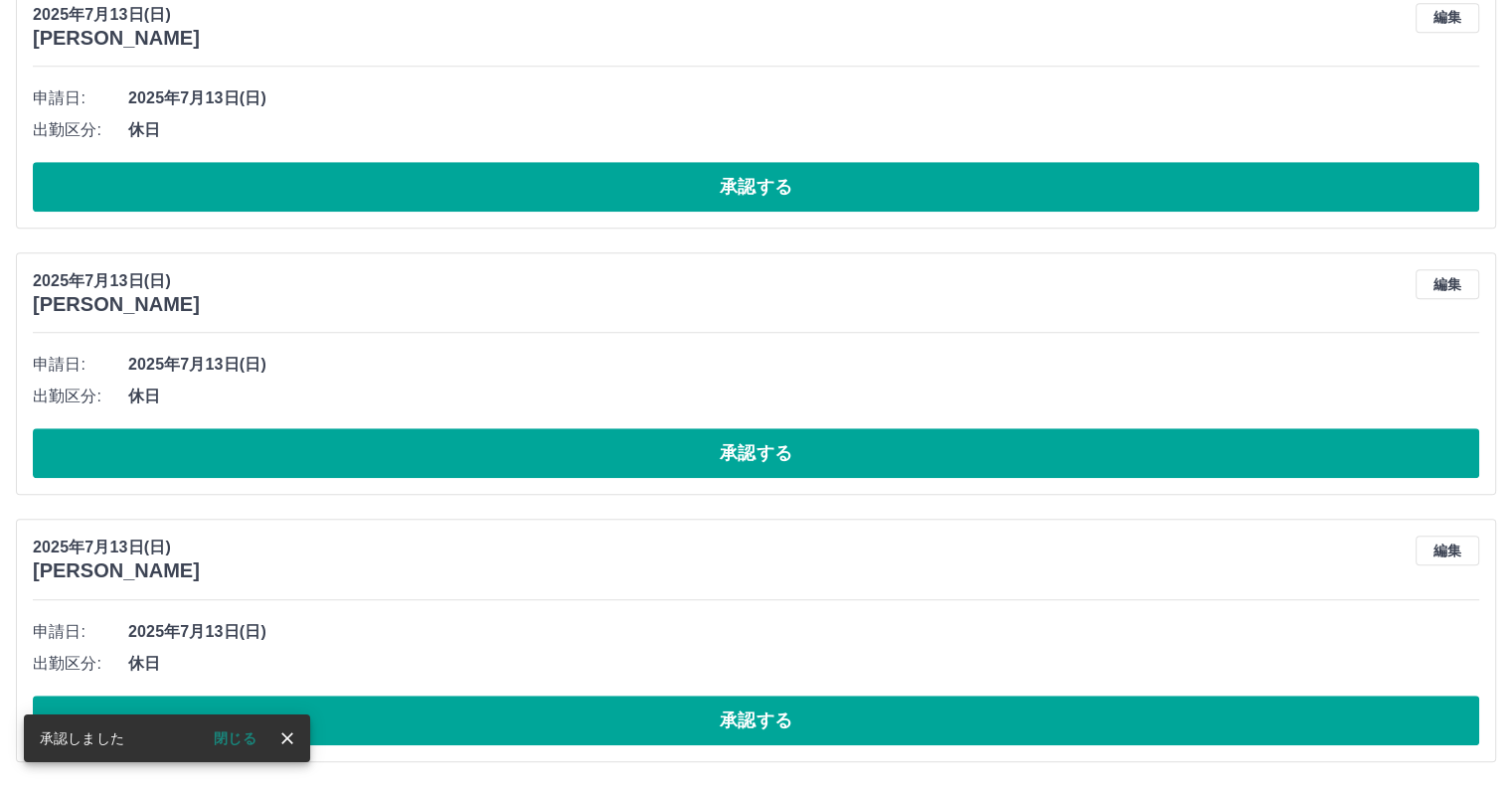 scroll, scrollTop: 1332, scrollLeft: 0, axis: vertical 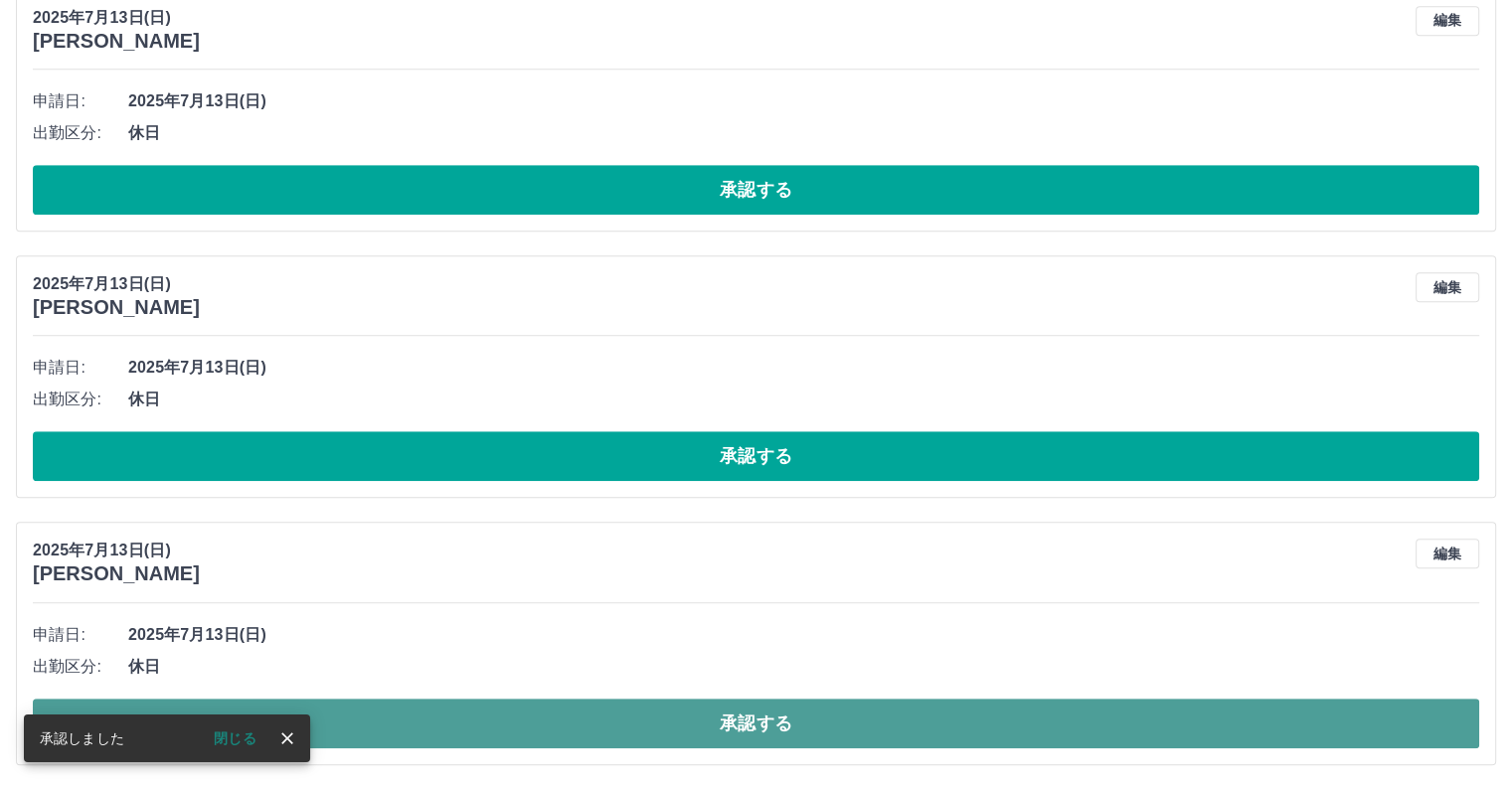 click on "承認する" at bounding box center (756, 723) 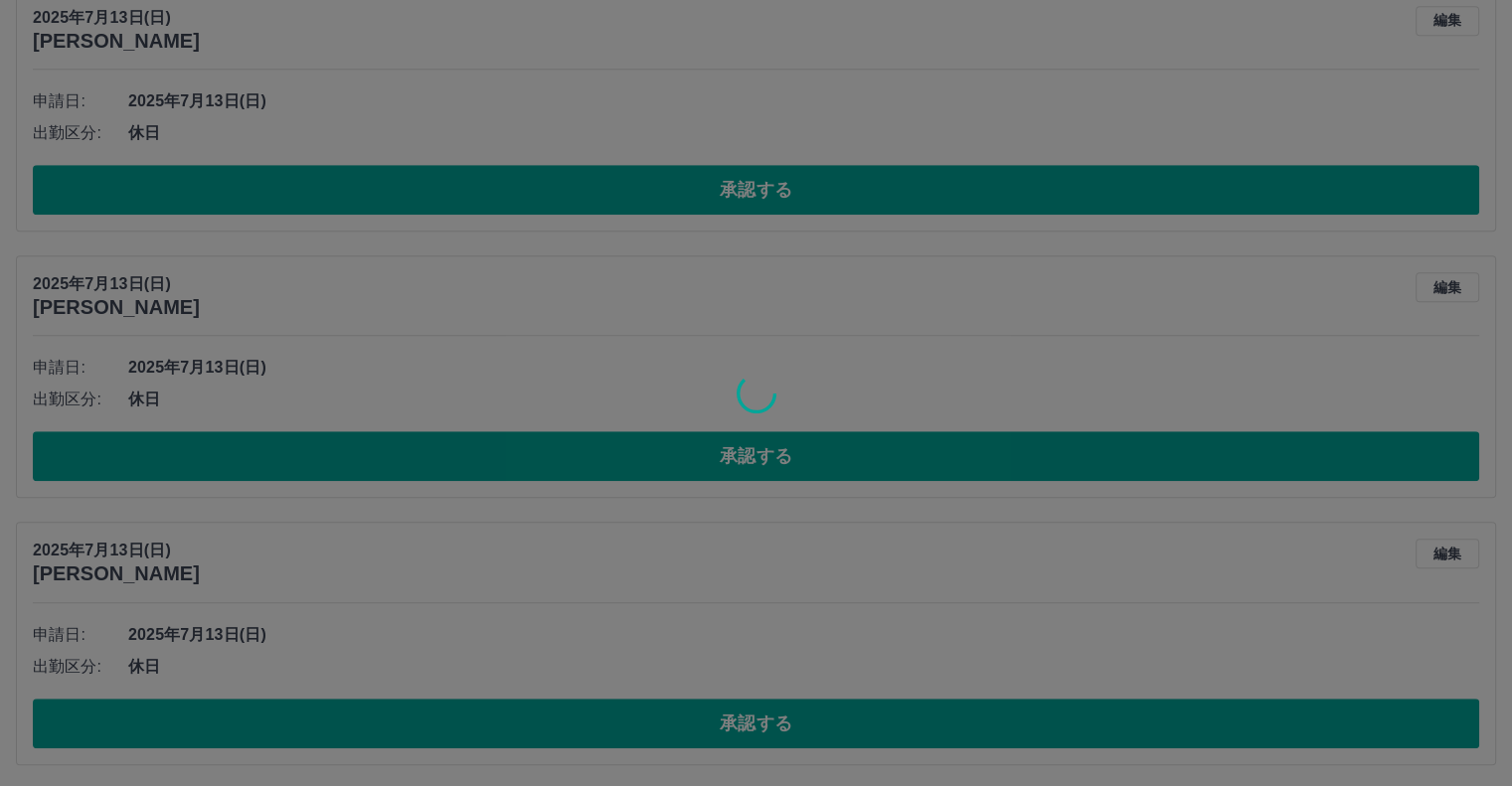 scroll, scrollTop: 1065, scrollLeft: 0, axis: vertical 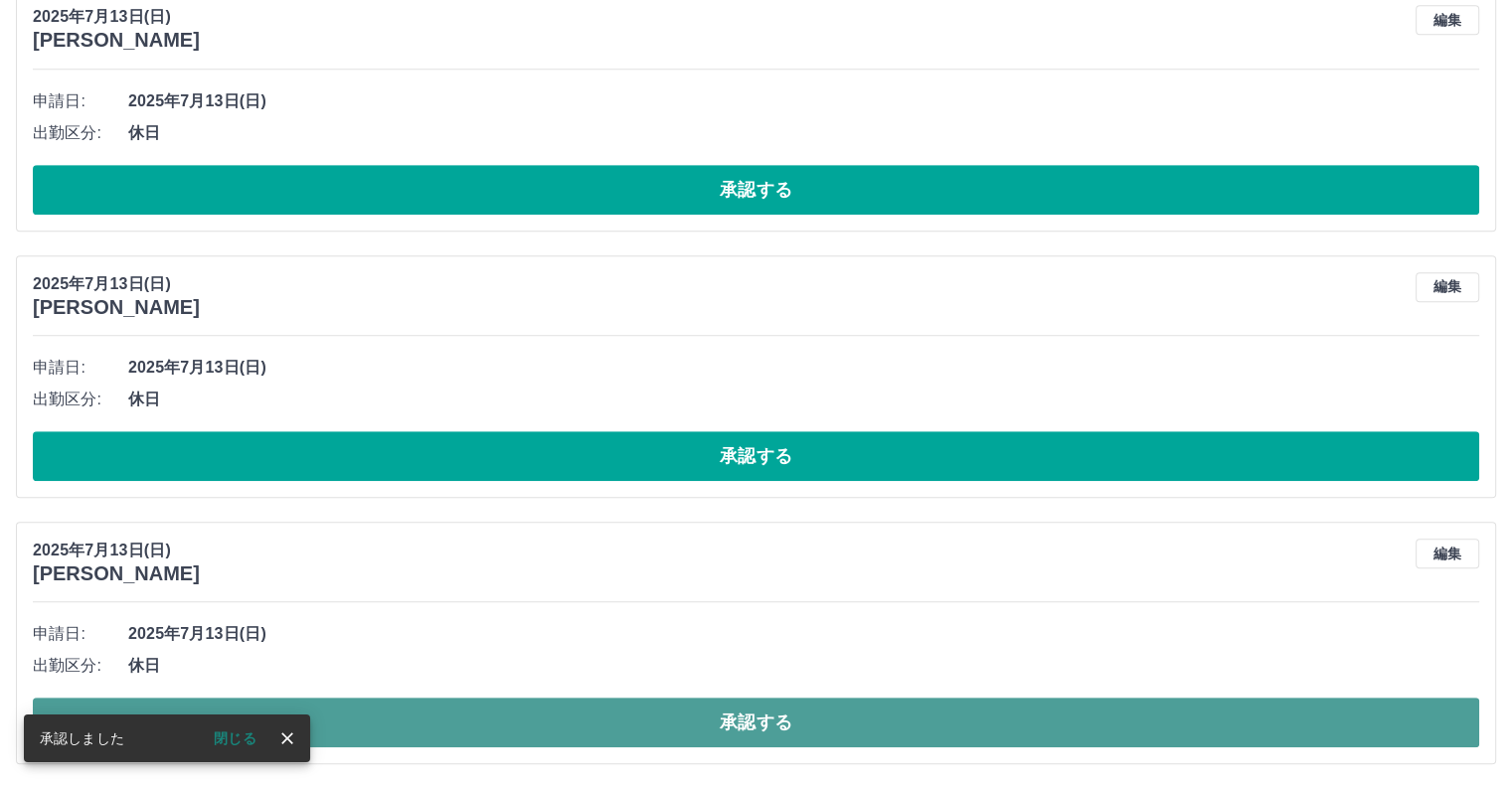 click on "承認する" at bounding box center (756, 722) 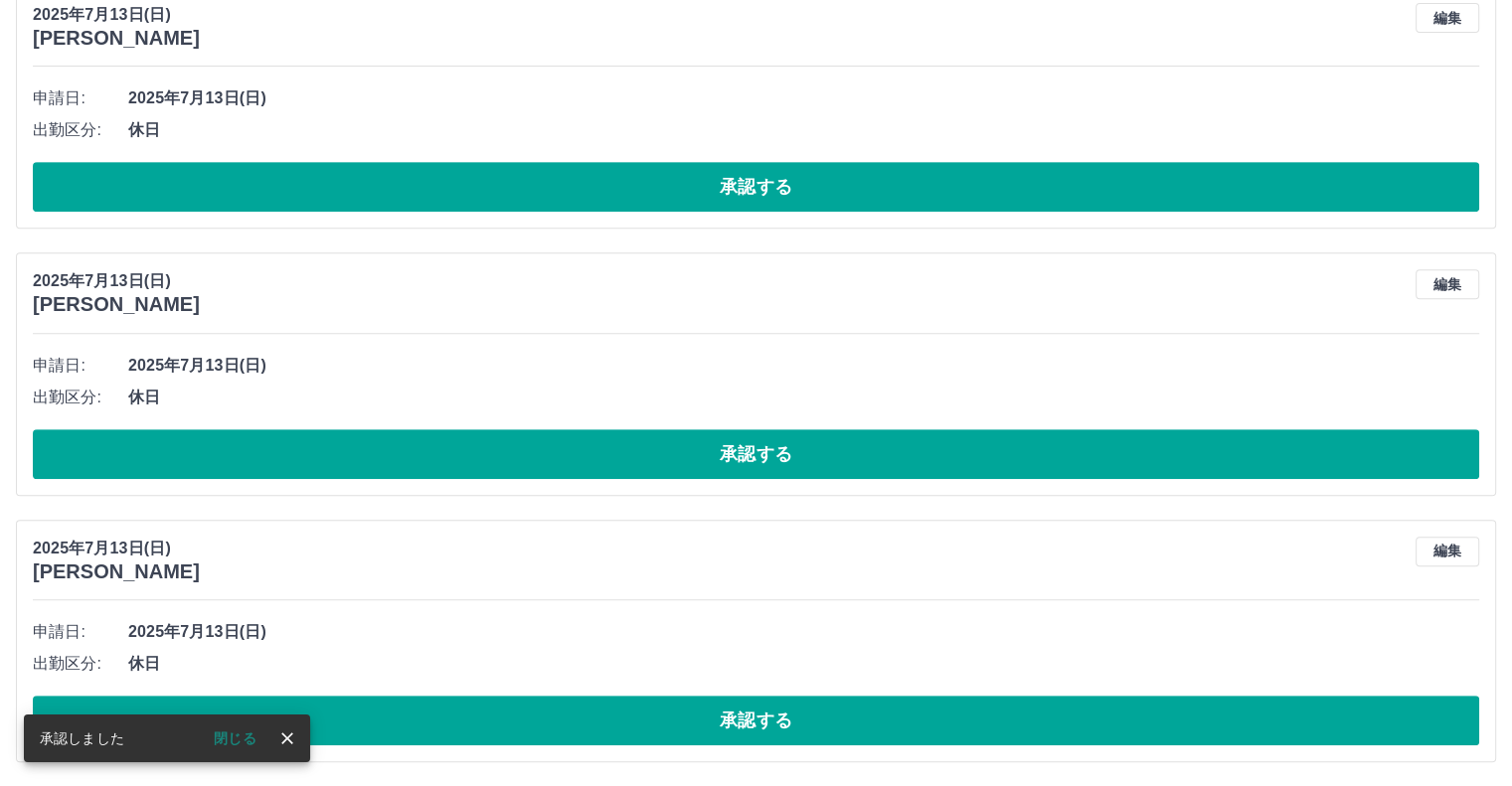 scroll, scrollTop: 799, scrollLeft: 0, axis: vertical 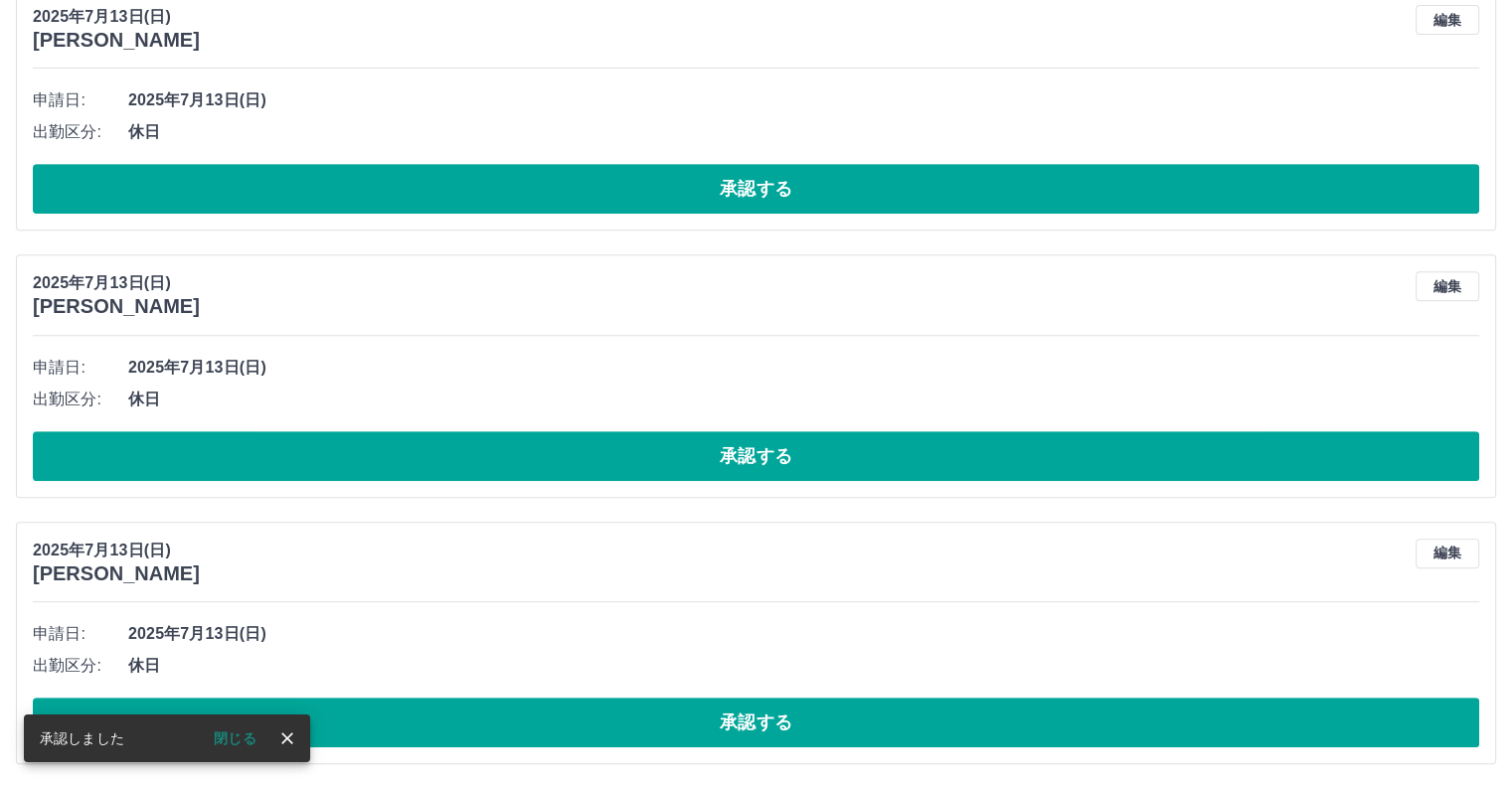 click on "承認する" at bounding box center (756, 722) 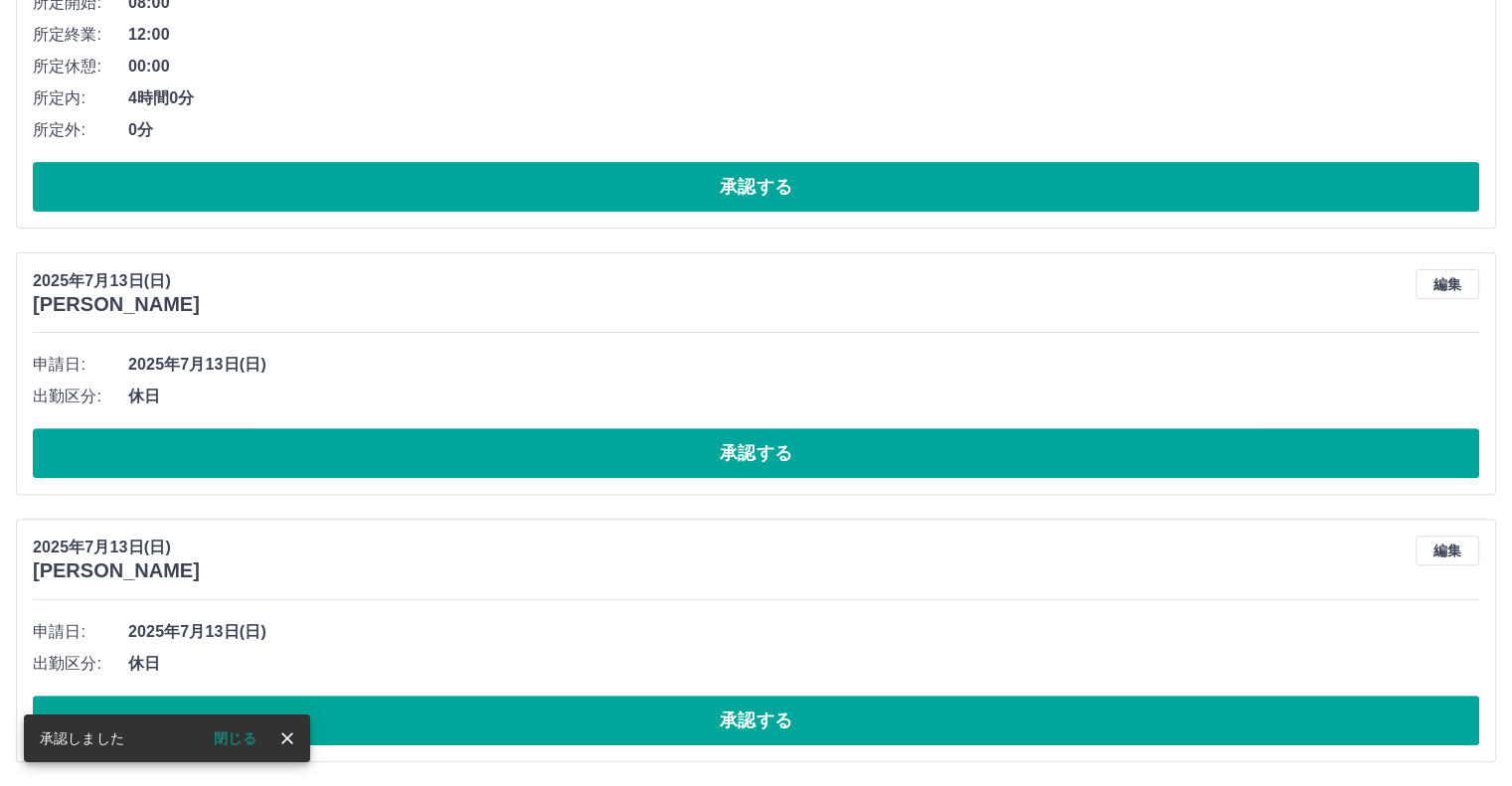 scroll, scrollTop: 533, scrollLeft: 0, axis: vertical 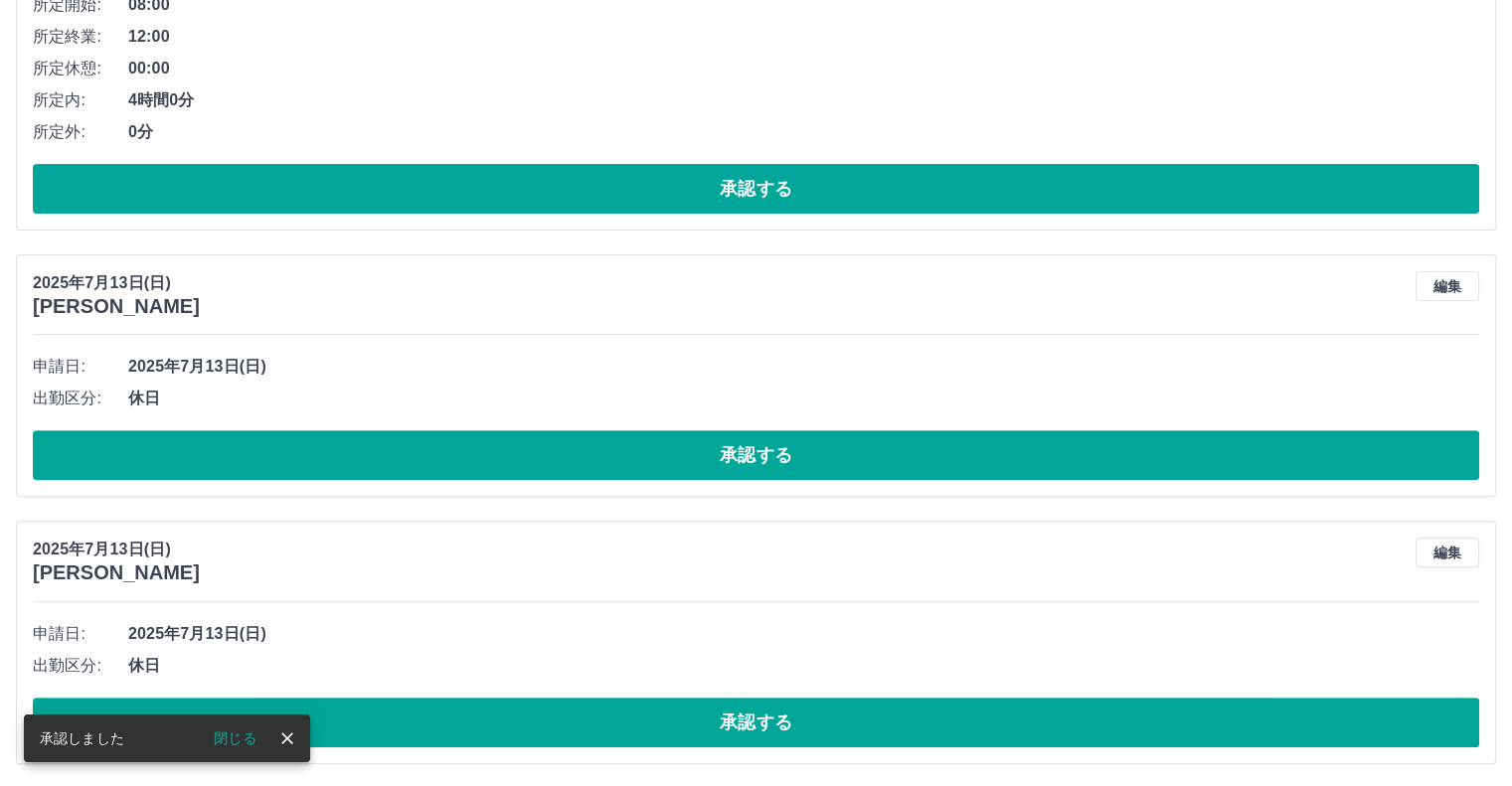 click on "承認する" at bounding box center [756, 722] 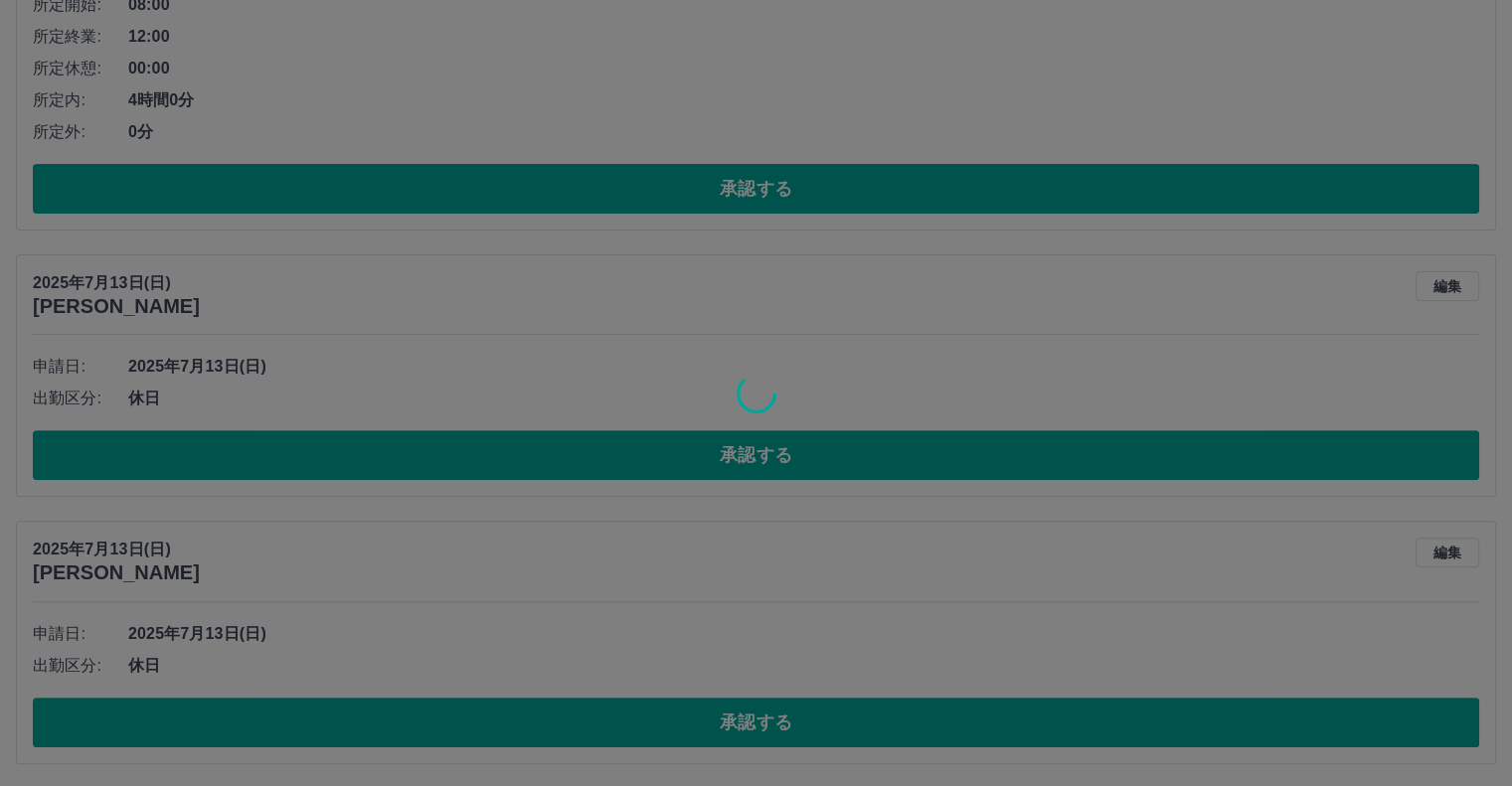 scroll, scrollTop: 267, scrollLeft: 0, axis: vertical 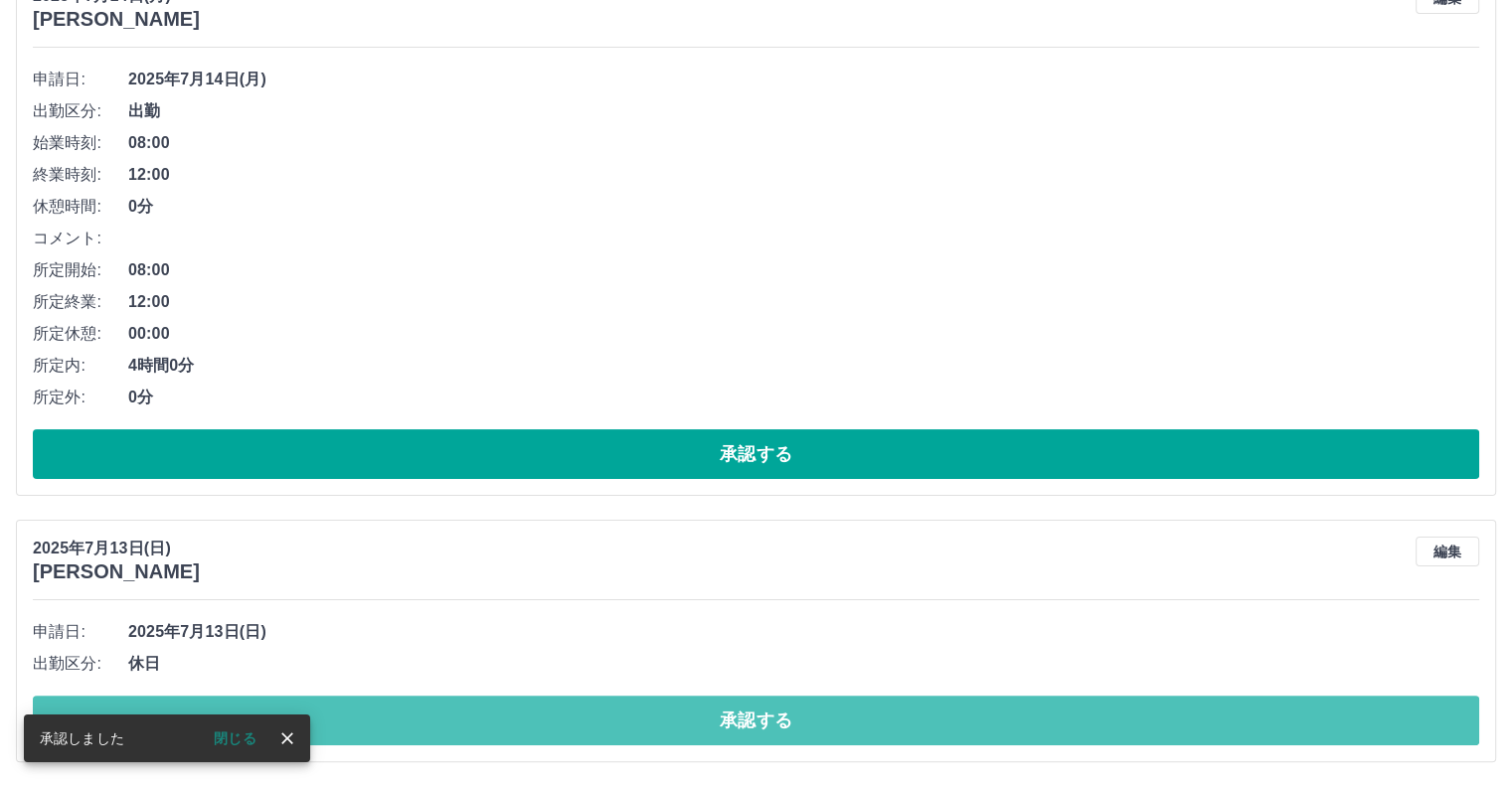 click on "承認する" at bounding box center (756, 720) 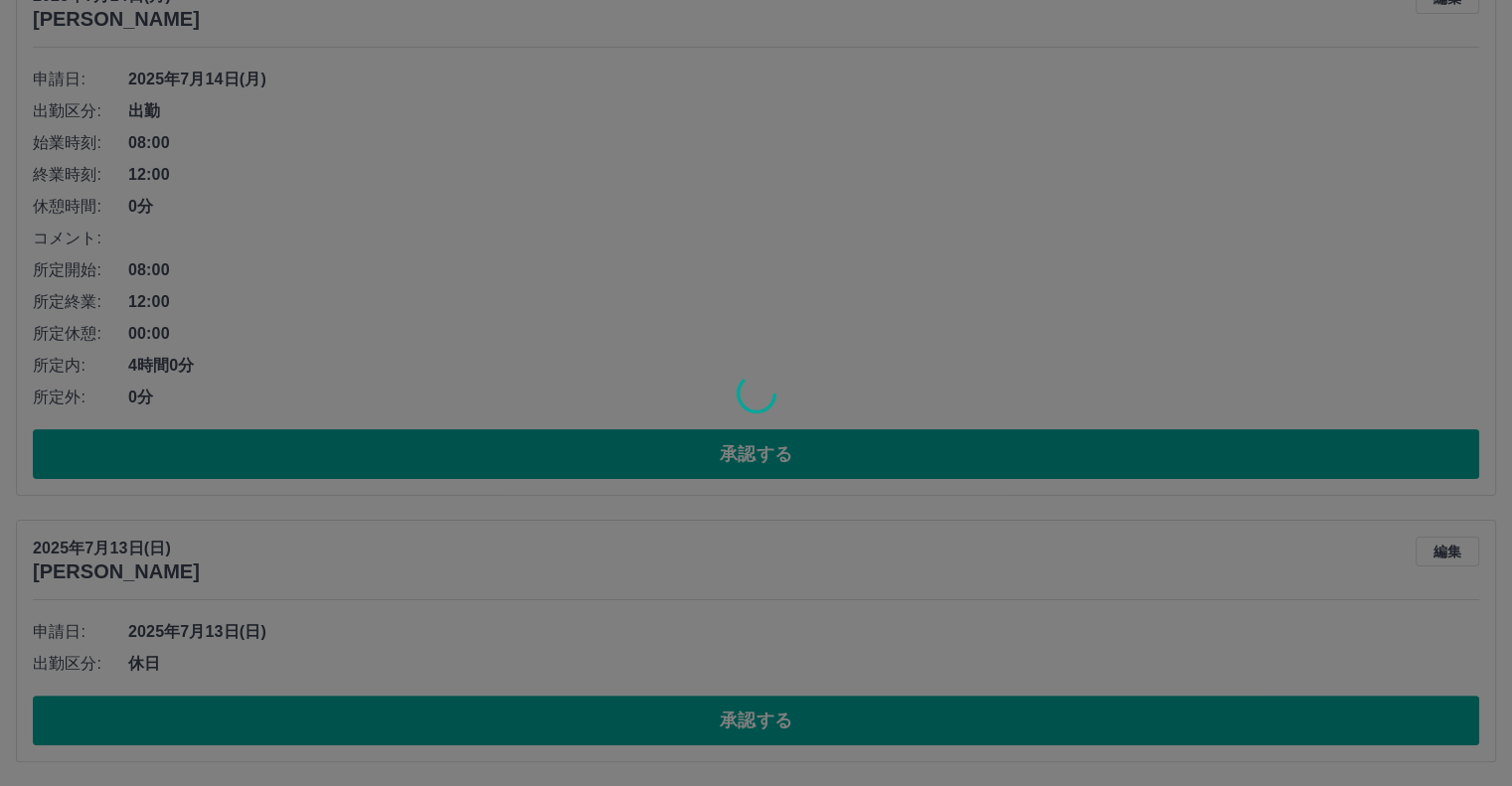 scroll, scrollTop: 1, scrollLeft: 0, axis: vertical 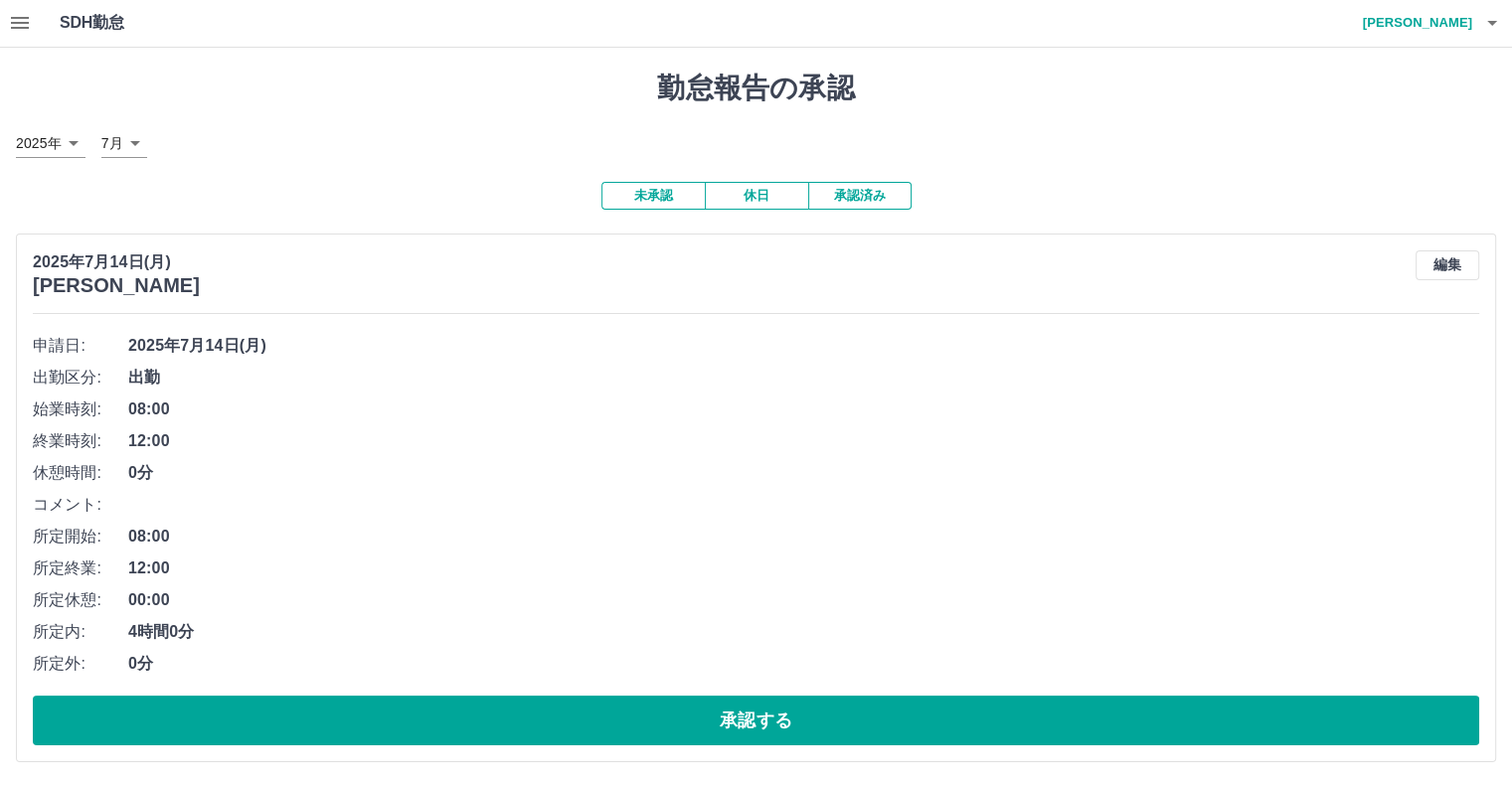click on "承認する" at bounding box center [756, 720] 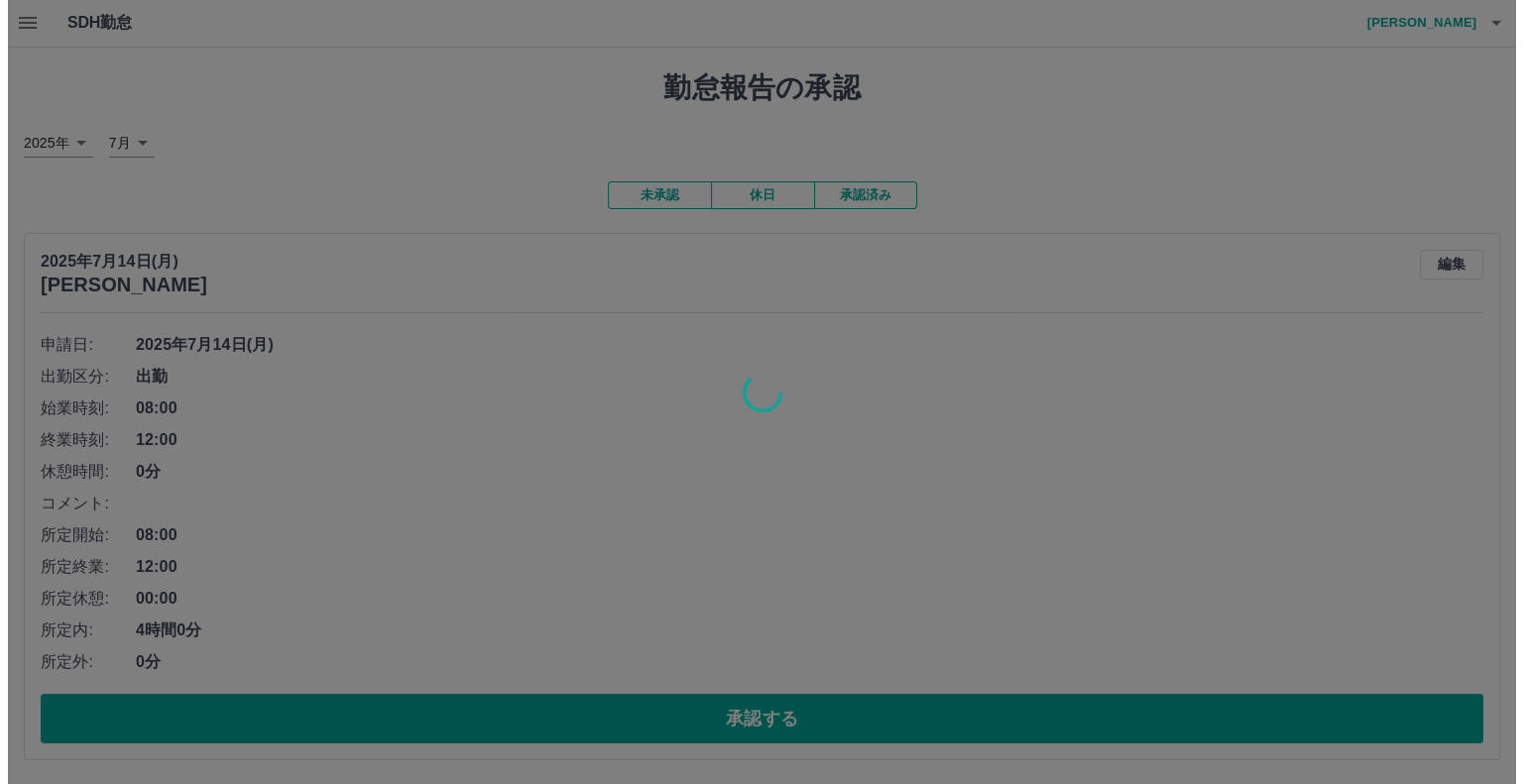 scroll, scrollTop: 0, scrollLeft: 0, axis: both 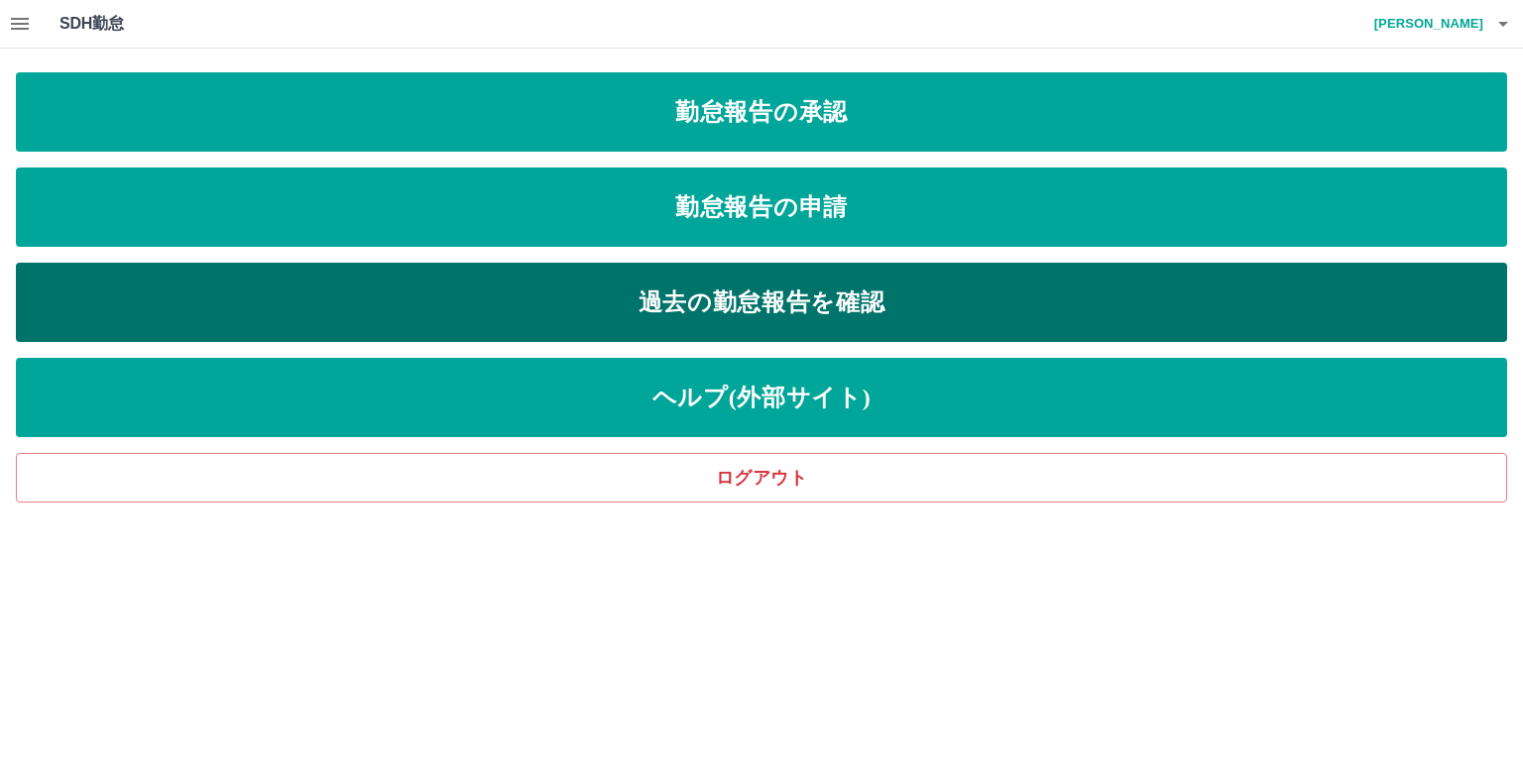 click on "過去の勤怠報告を確認" at bounding box center (762, 302) 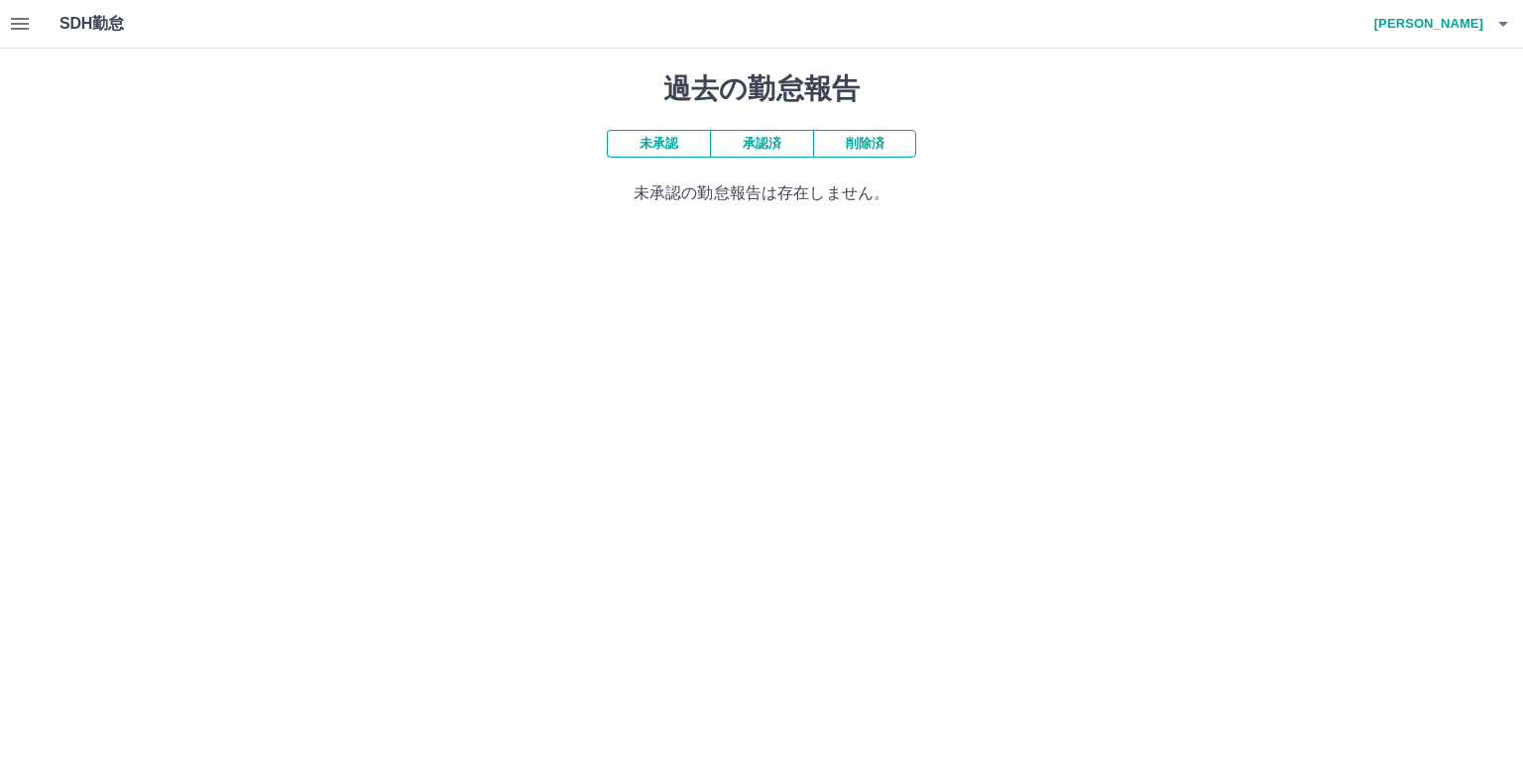 click 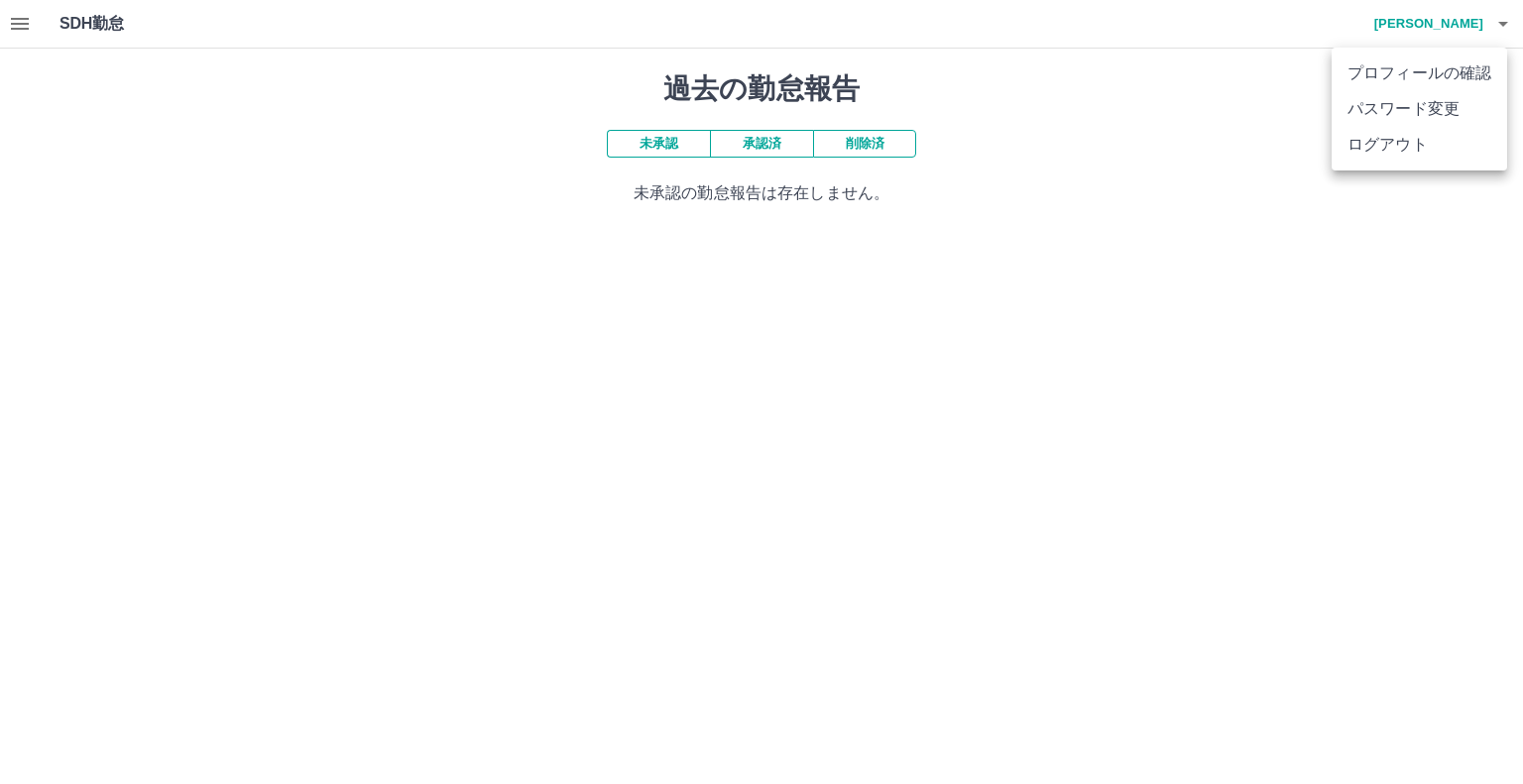 click on "ログアウト" at bounding box center [1419, 145] 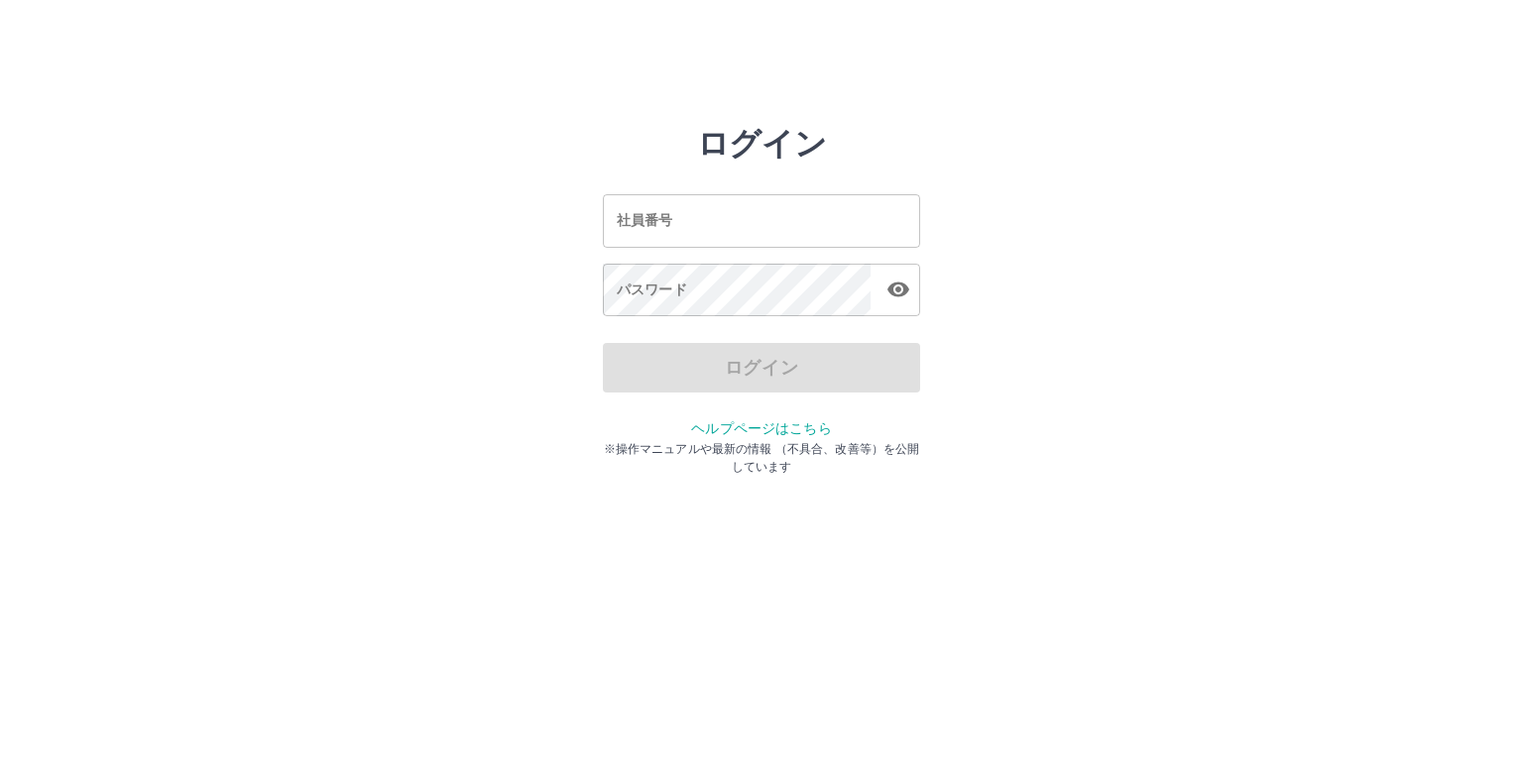 scroll, scrollTop: 0, scrollLeft: 0, axis: both 